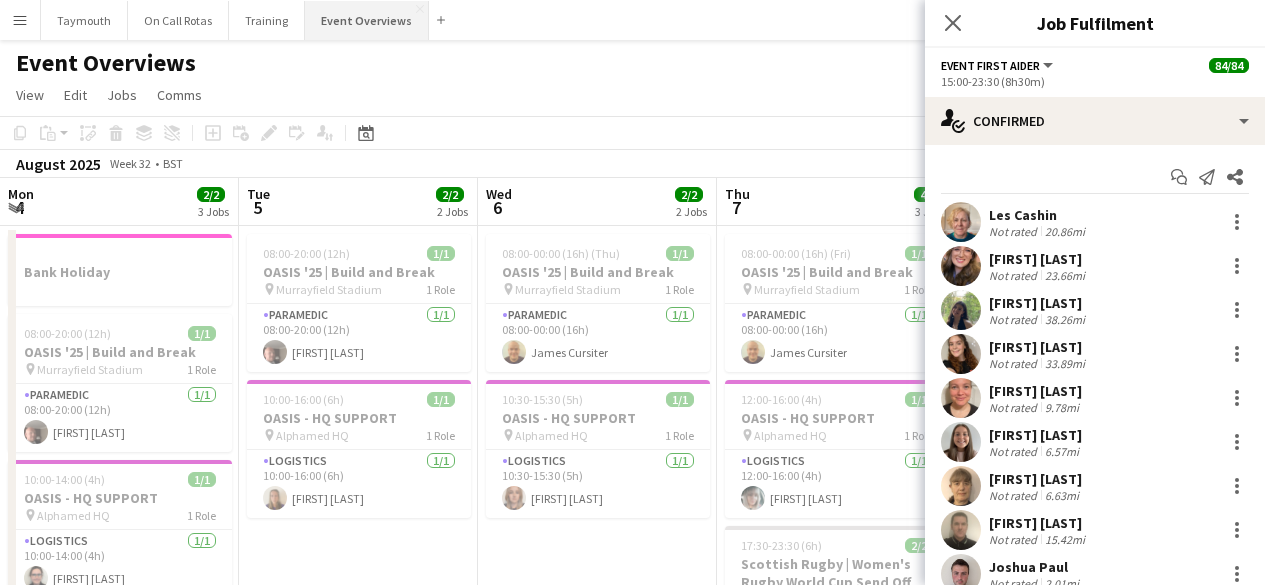 scroll, scrollTop: 0, scrollLeft: 0, axis: both 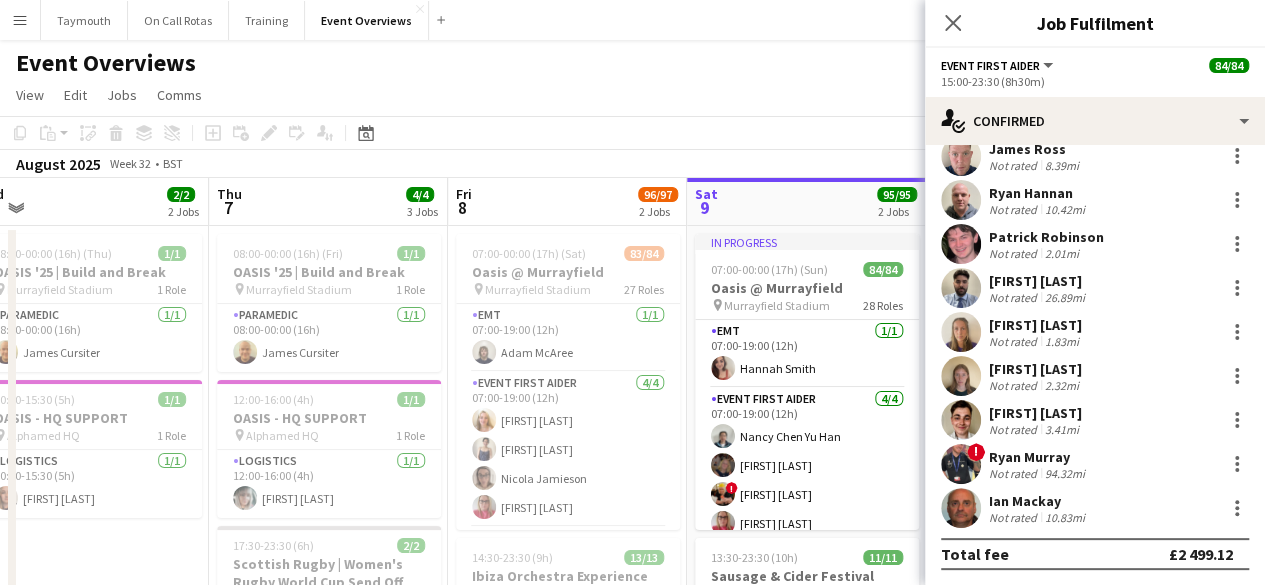 click on "Menu" at bounding box center [20, 20] 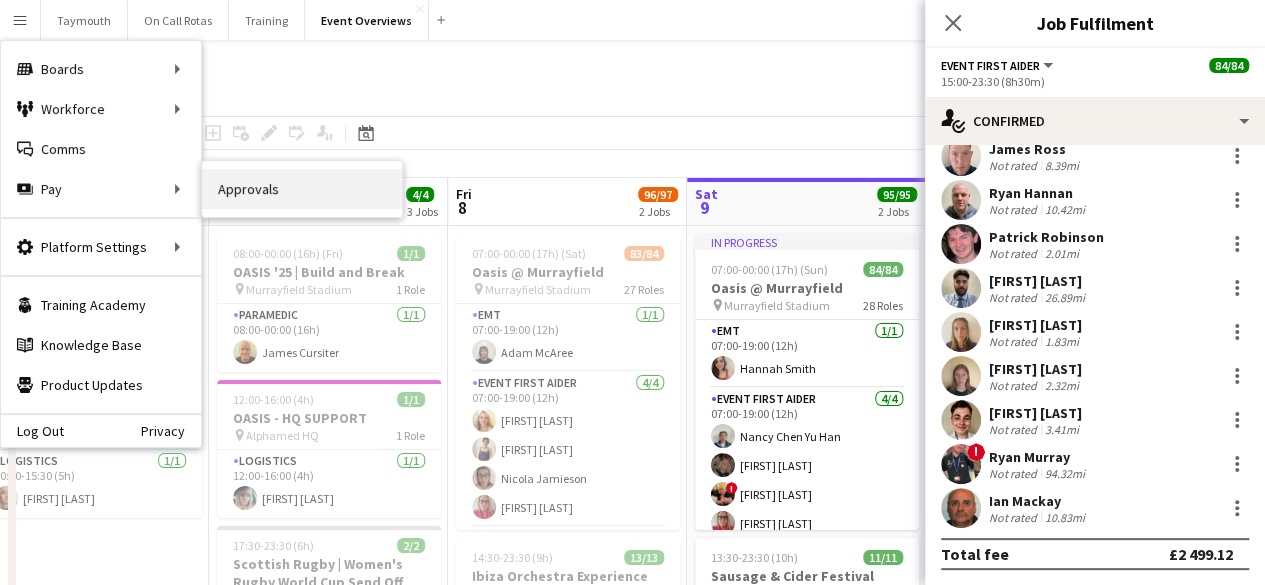 click on "Approvals" at bounding box center [302, 189] 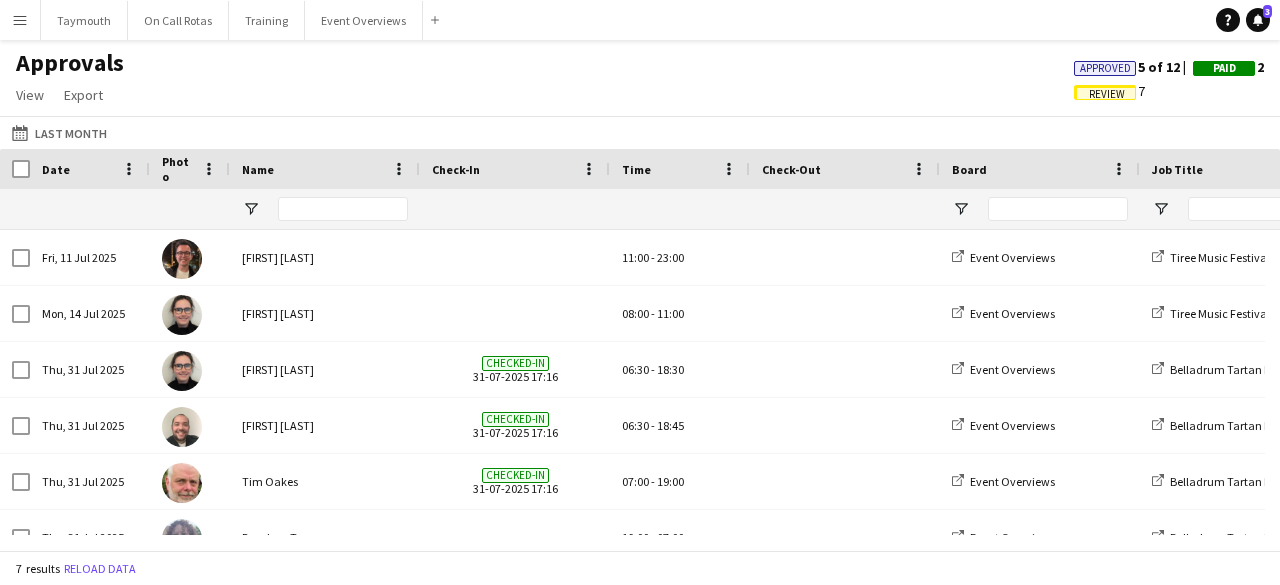 click on "Review" 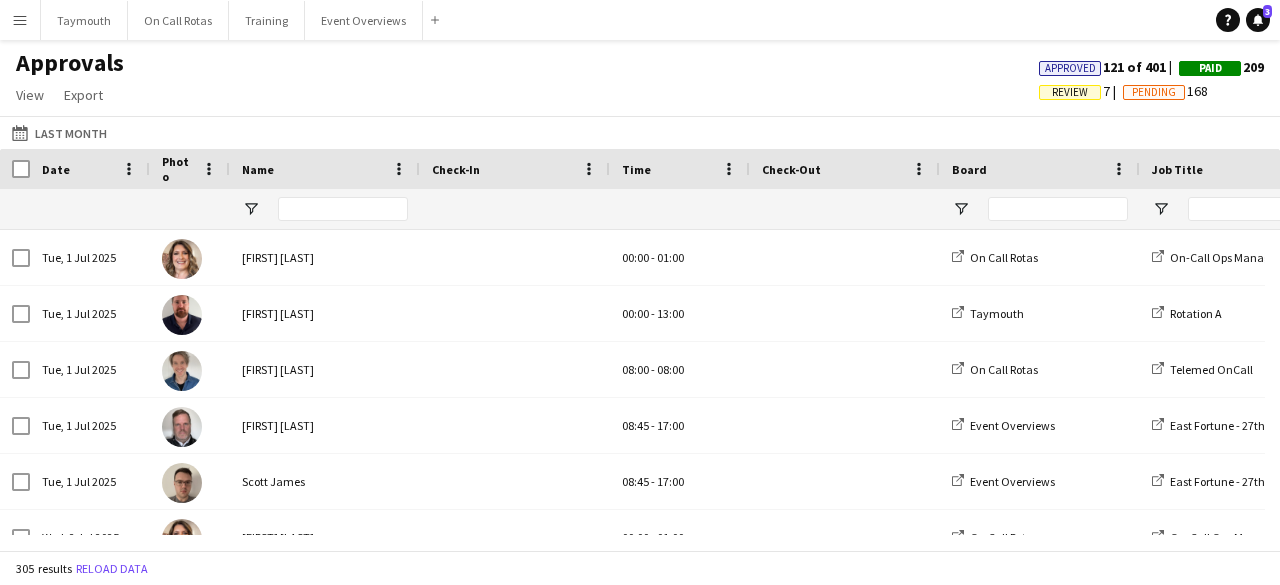 click on "Review" 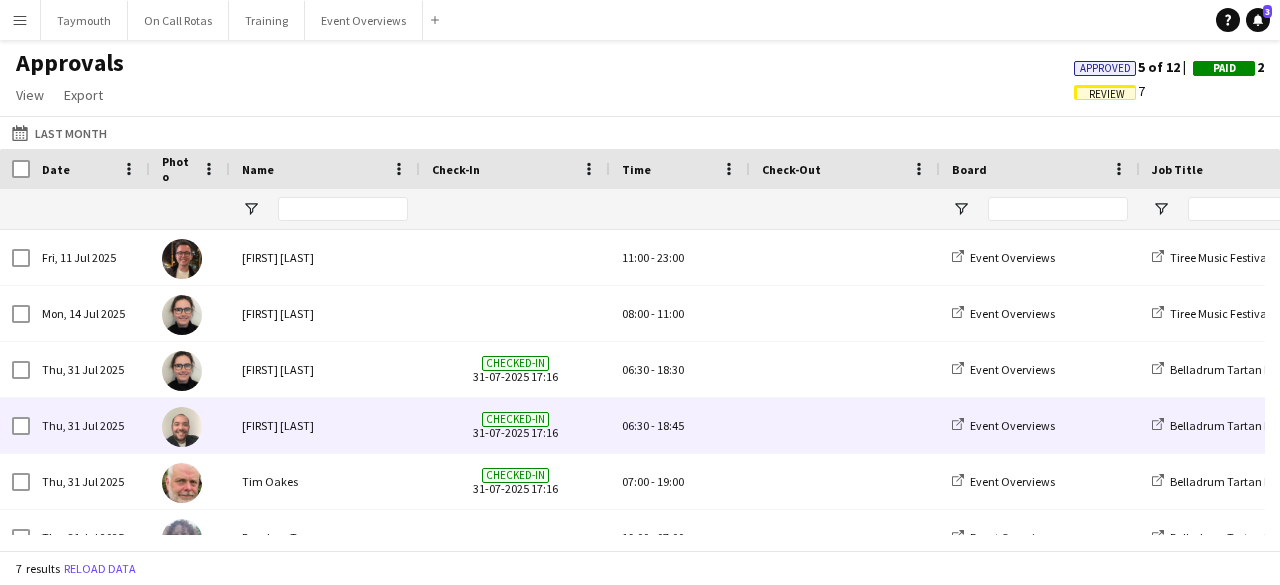 scroll, scrollTop: 86, scrollLeft: 0, axis: vertical 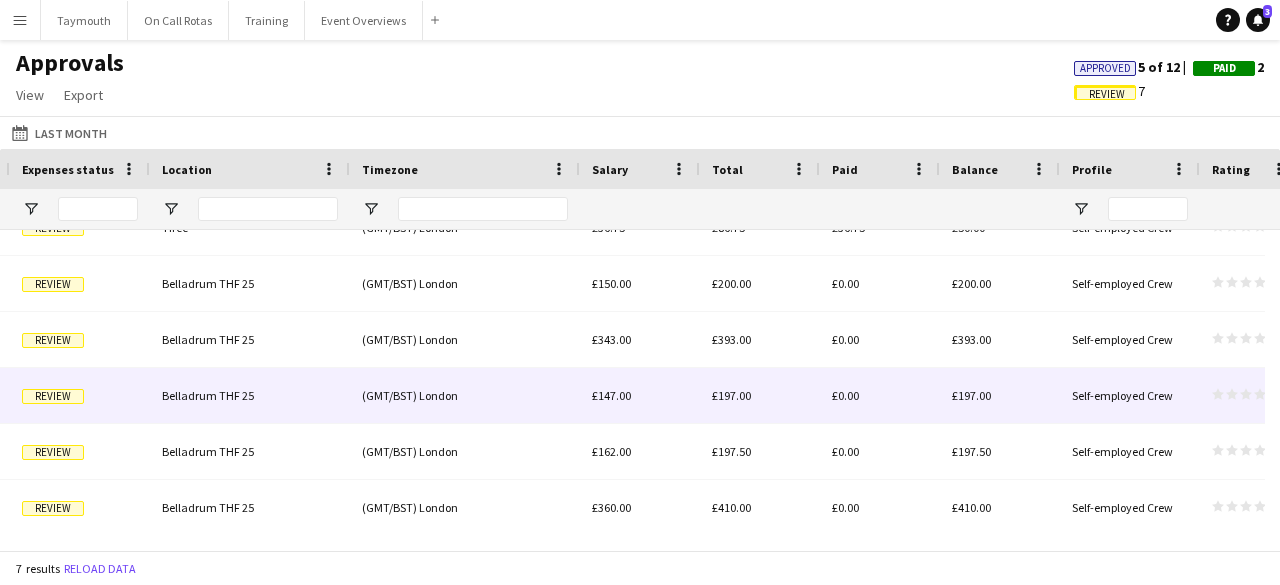 click on "£197.00" at bounding box center (760, 395) 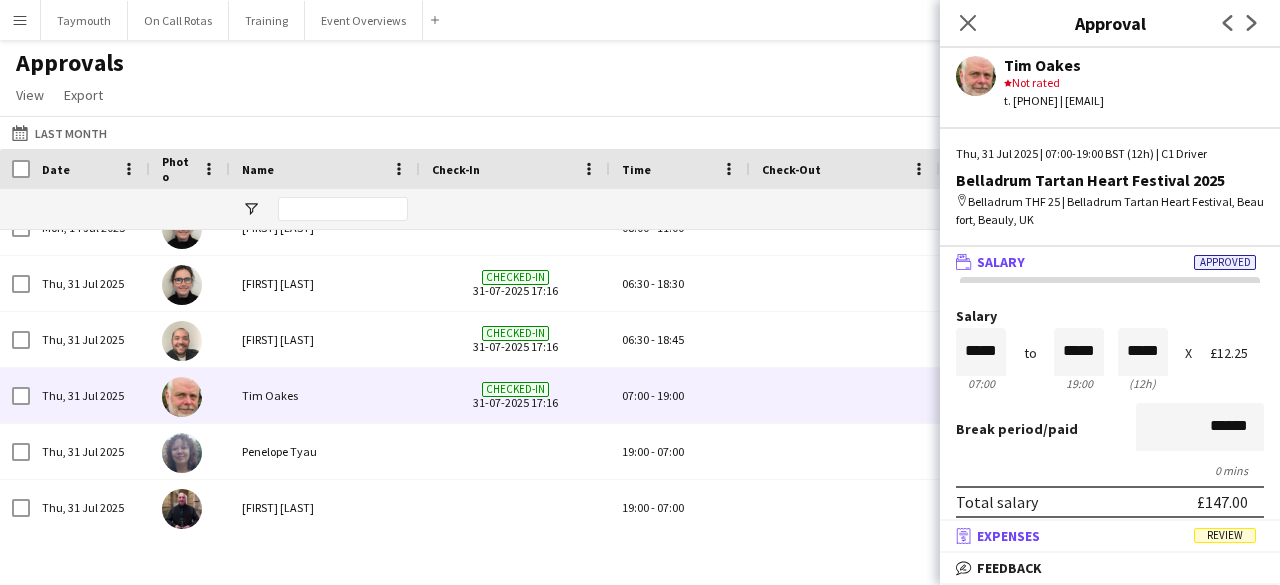 click on "receipt
Expenses   Review" at bounding box center [1106, 536] 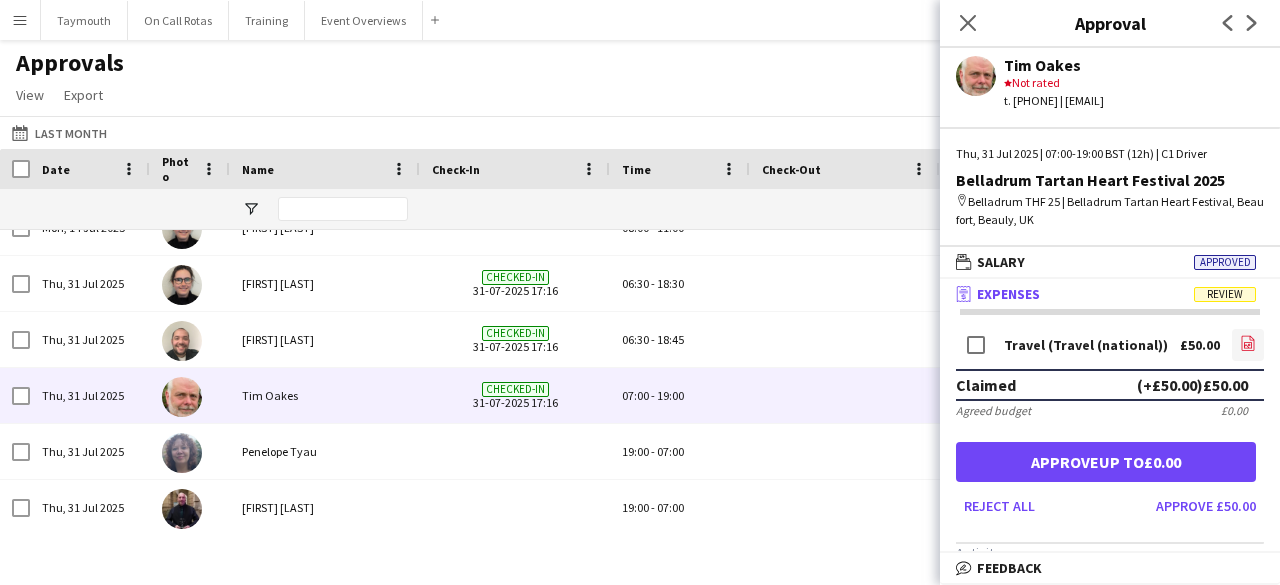 click on "file-image" 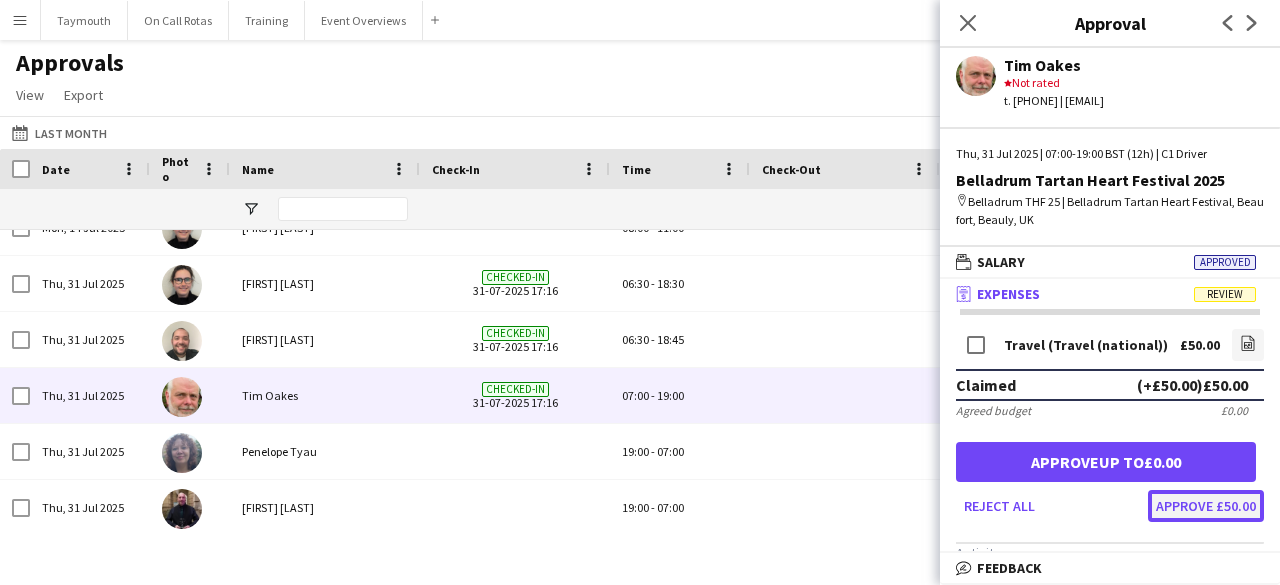 click on "Approve £50.00" at bounding box center [1206, 506] 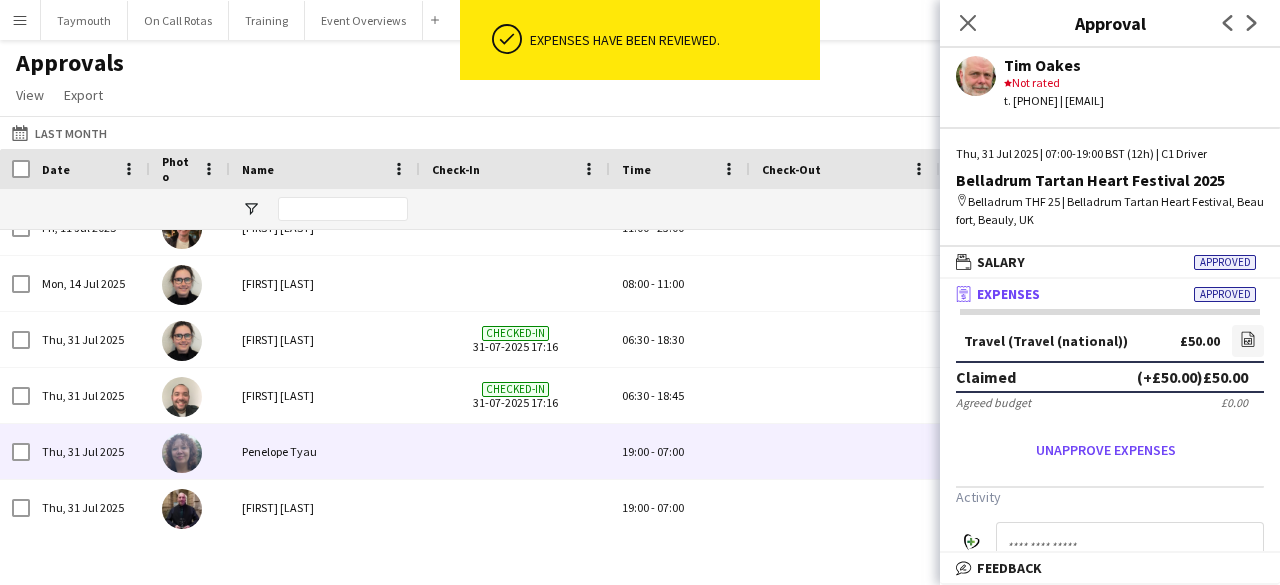 click at bounding box center (845, 451) 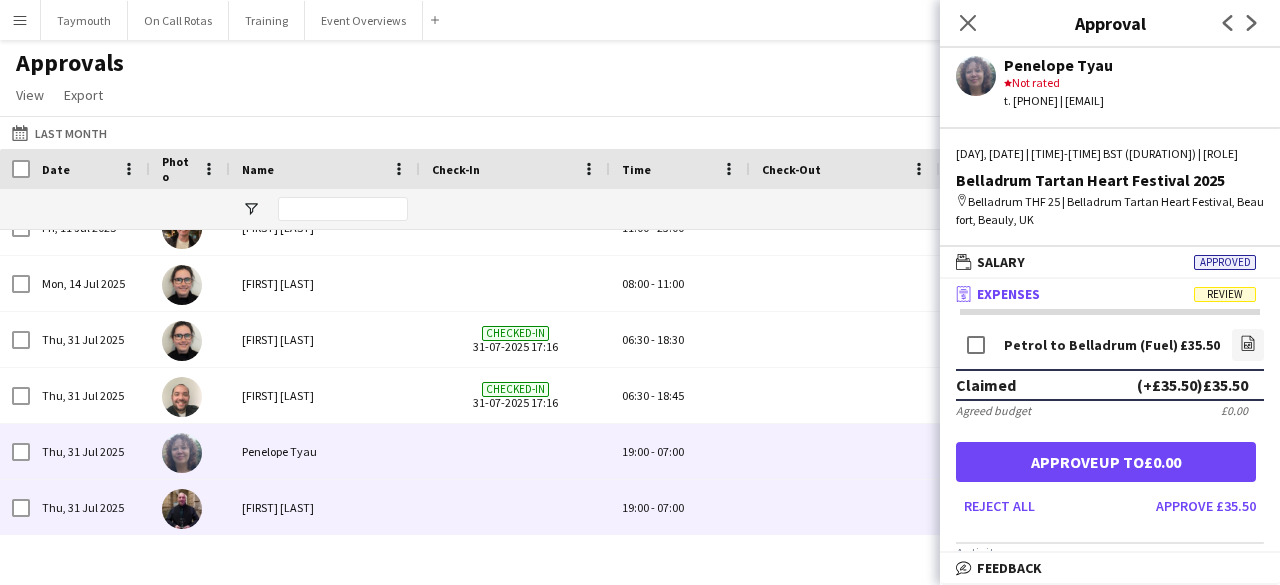 click at bounding box center [845, 507] 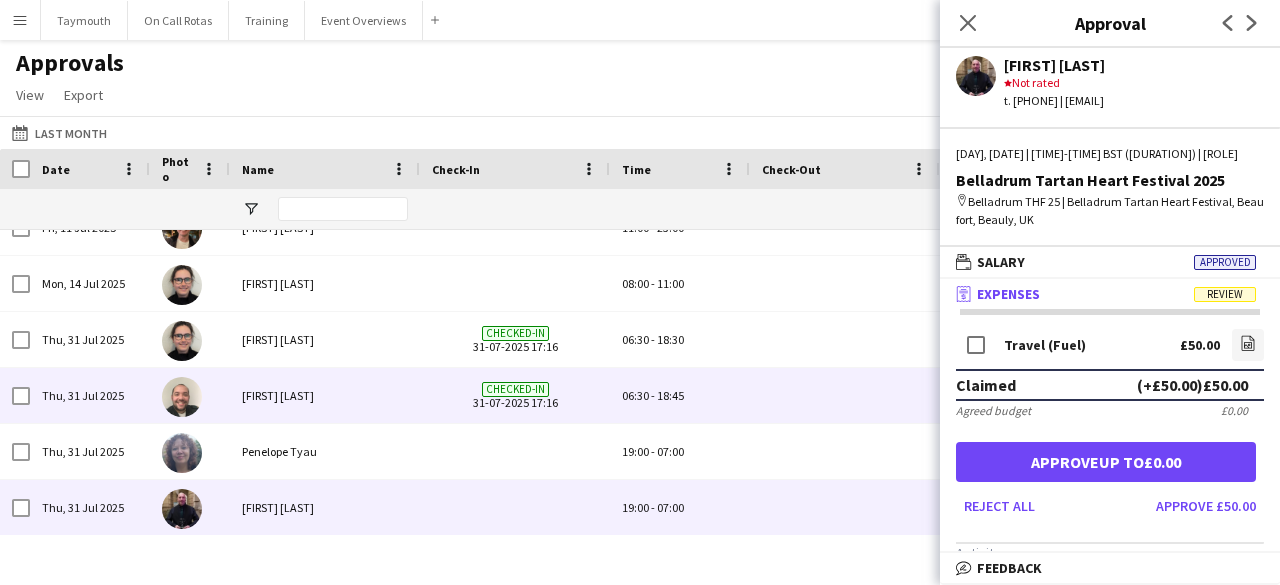 click at bounding box center [845, 395] 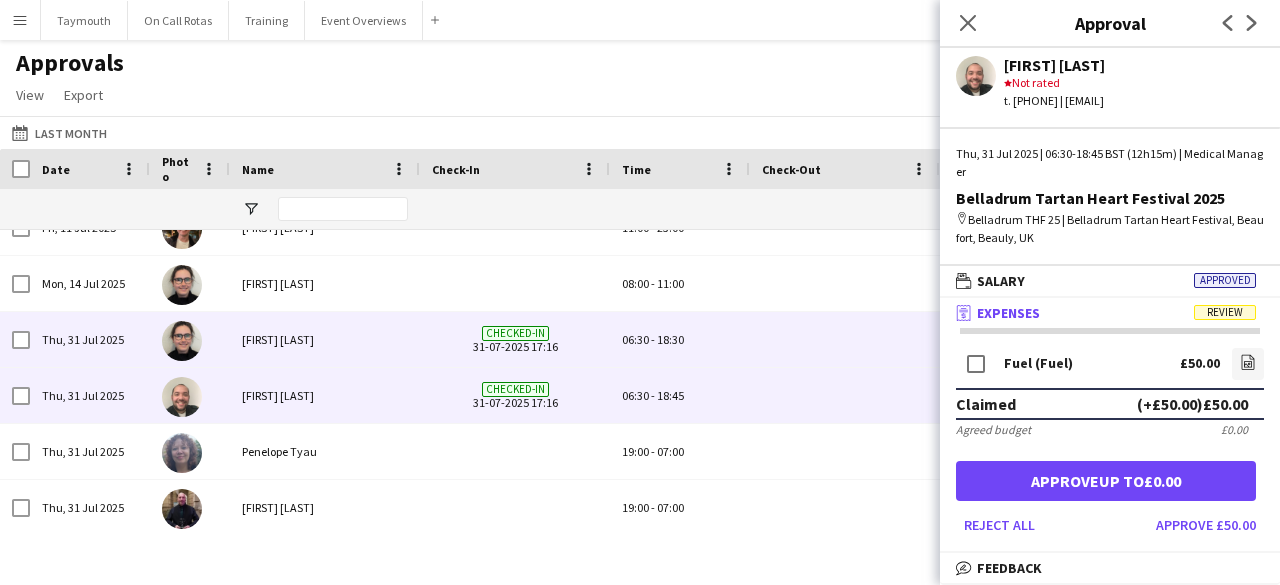 click at bounding box center (845, 339) 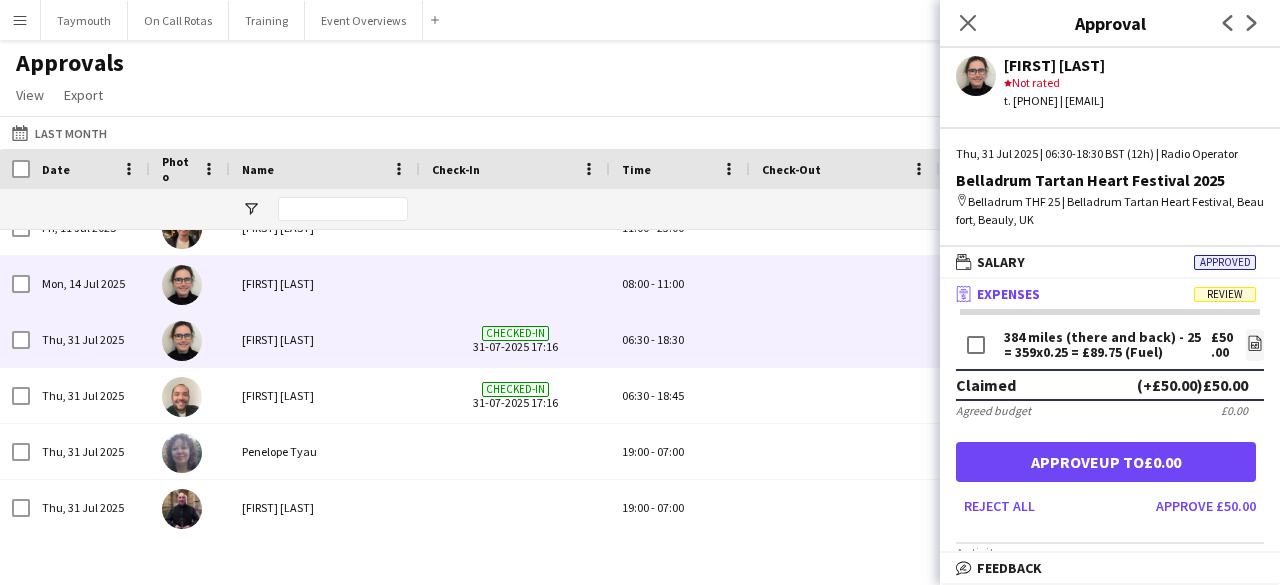 click at bounding box center (845, 283) 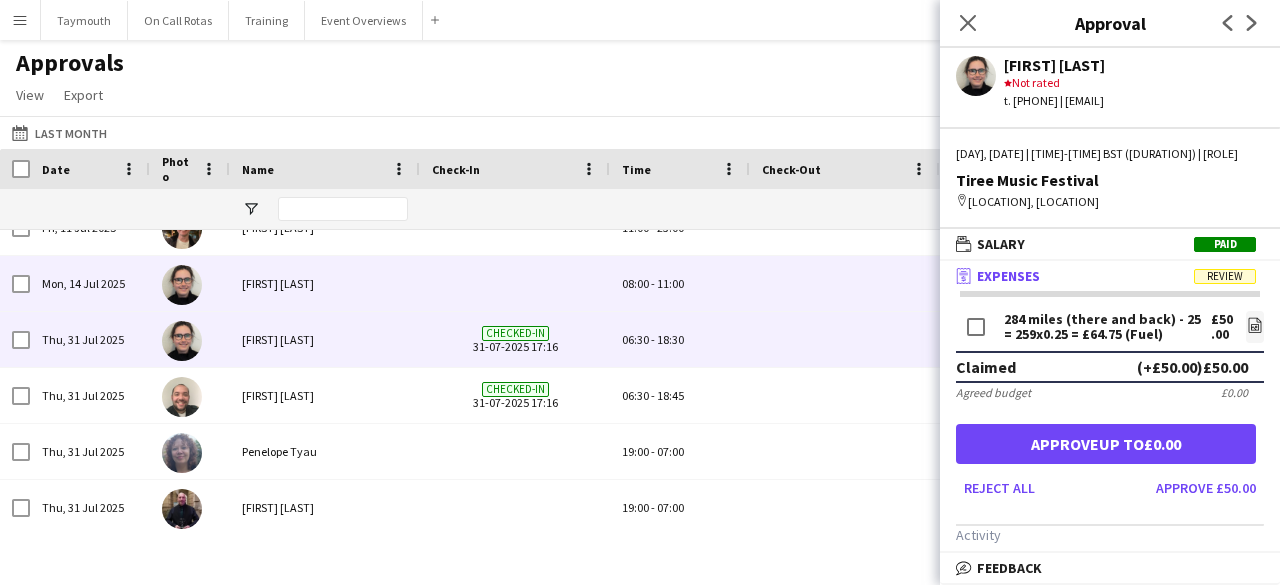 click at bounding box center [845, 339] 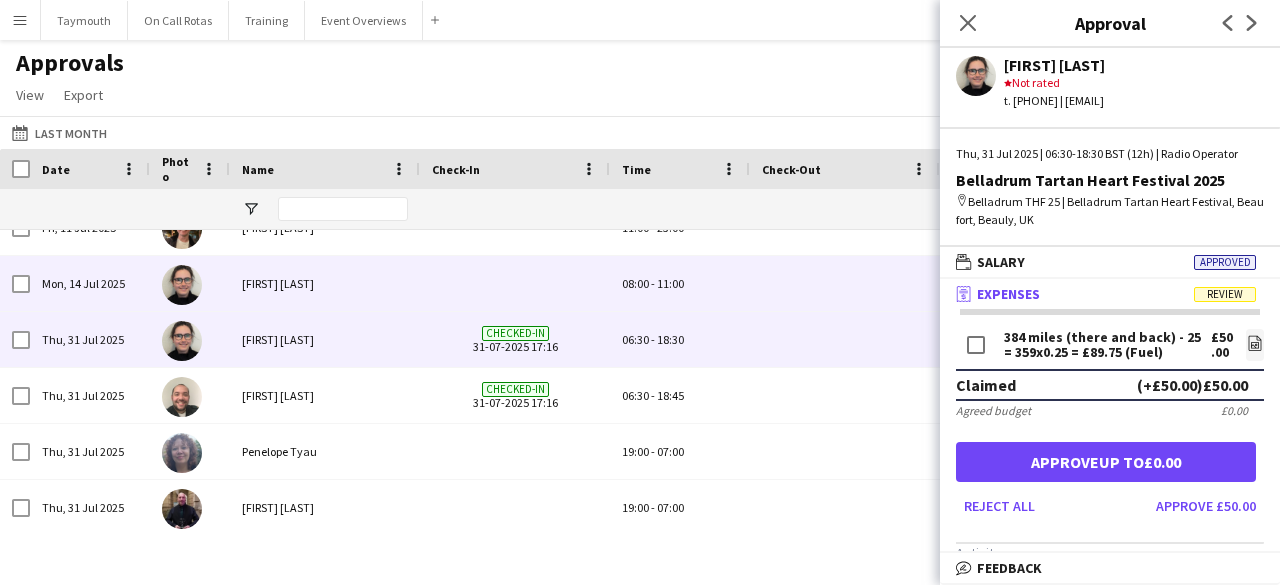 click at bounding box center [845, 283] 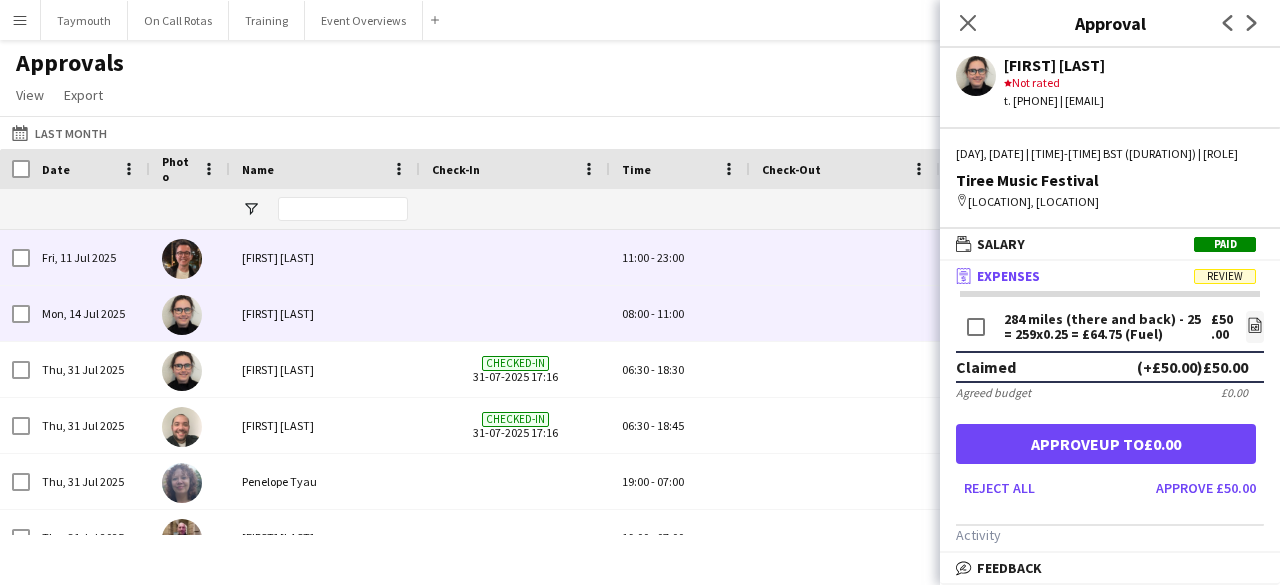 click at bounding box center (845, 257) 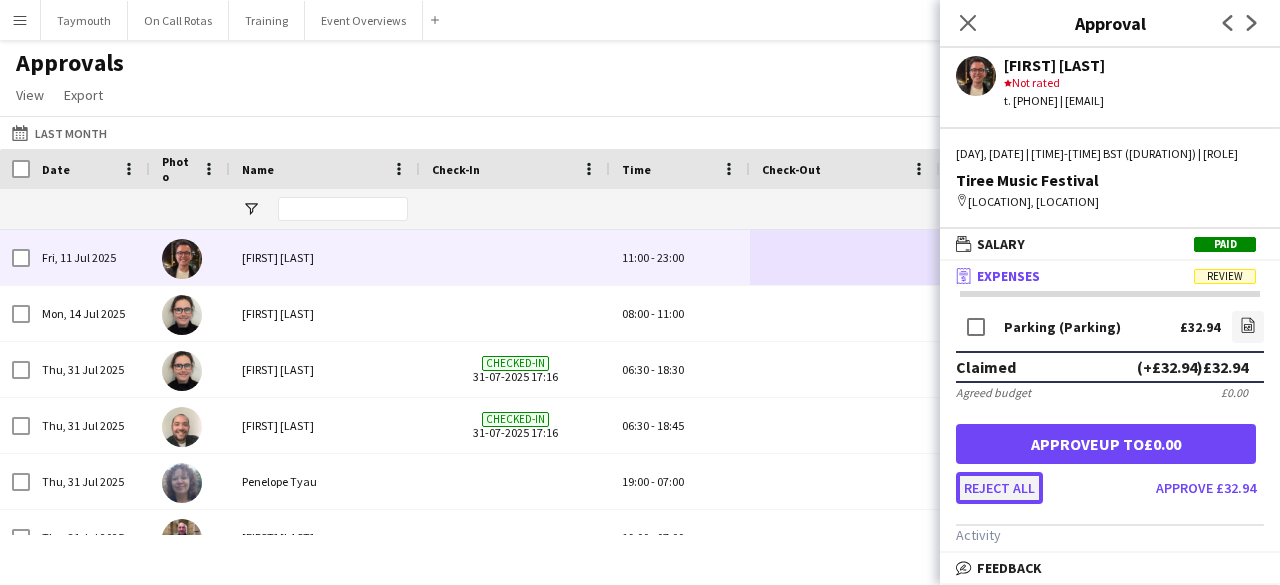 click on "Reject all" at bounding box center (999, 488) 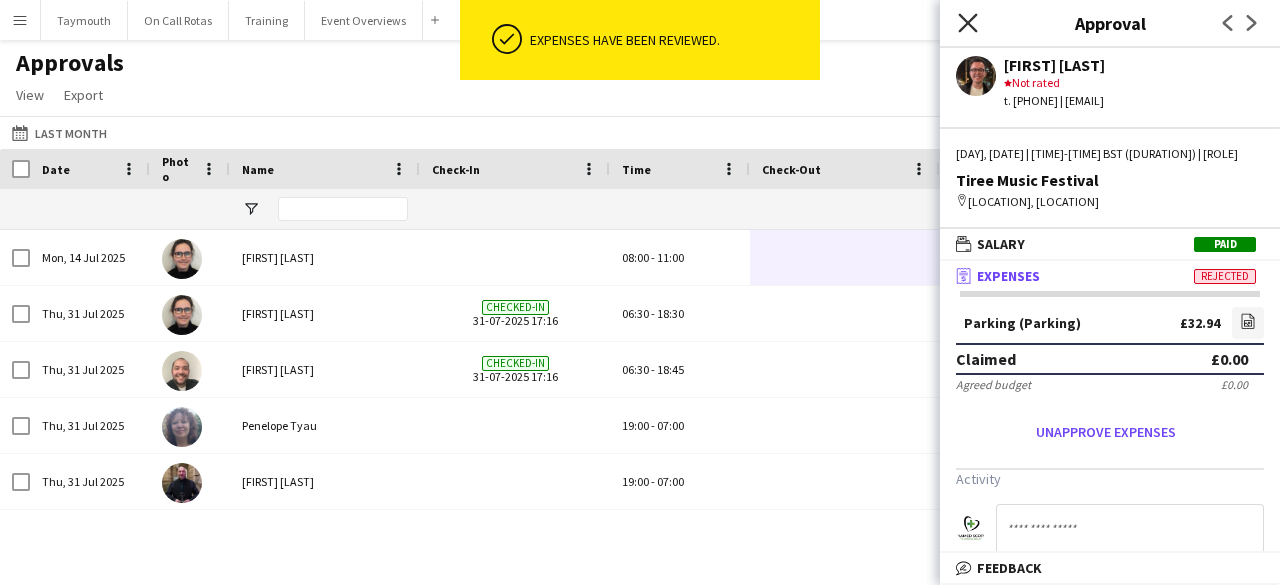 click on "Close pop-in" 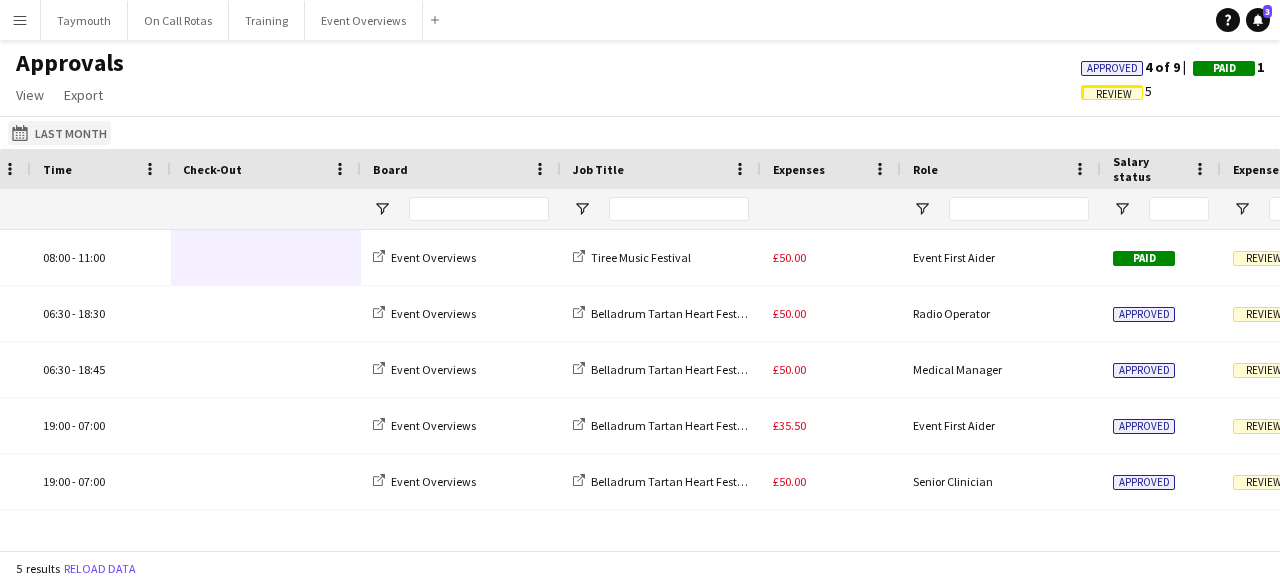 click on "Last Month
Last Month" 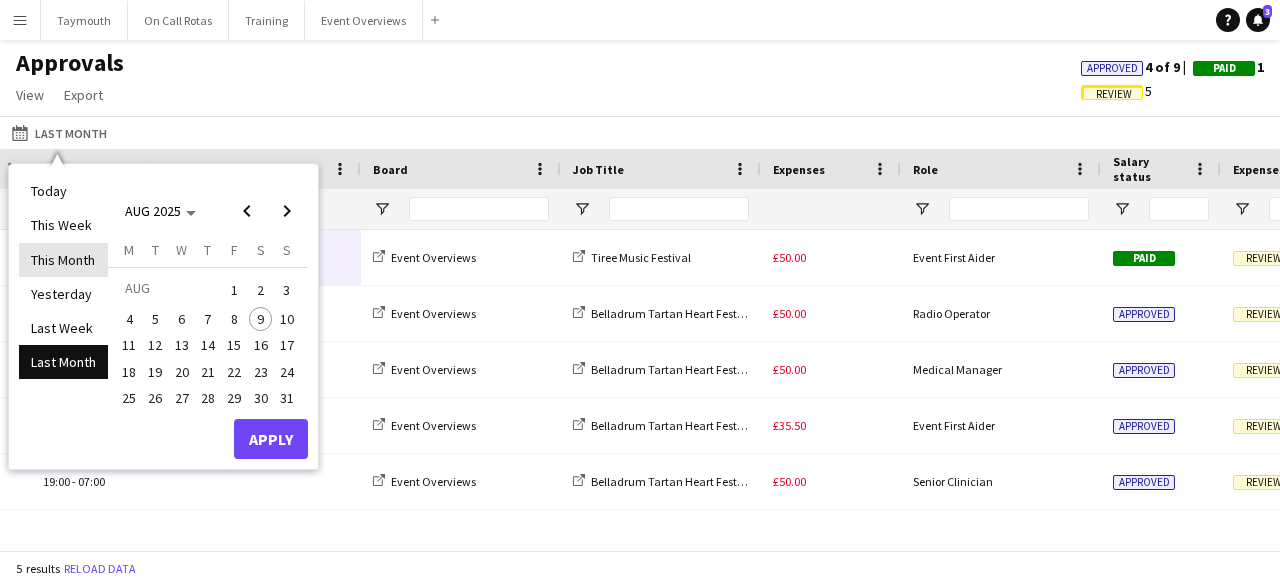 click on "This Month" at bounding box center (63, 260) 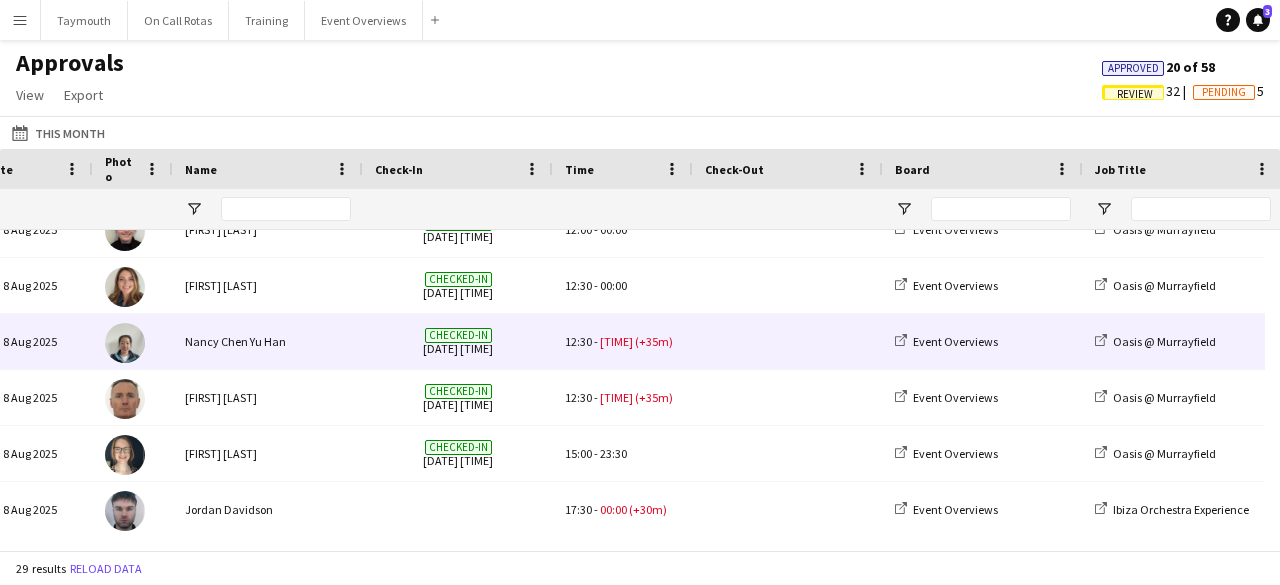 click at bounding box center [788, 341] 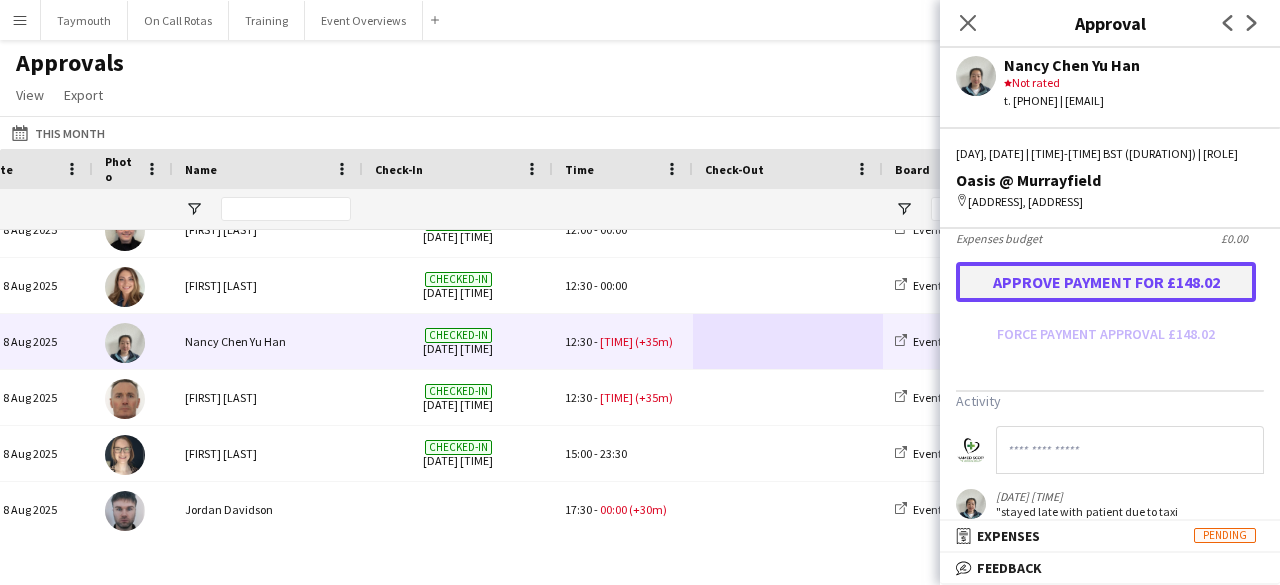 click on "Approve payment for £148.02" at bounding box center [1106, 282] 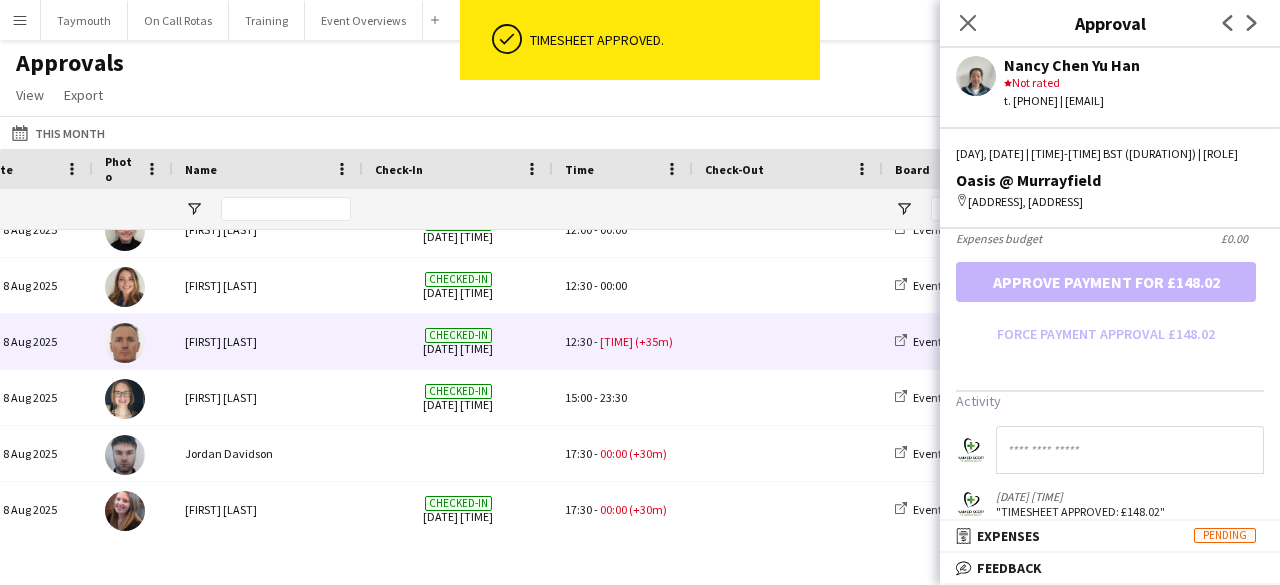 click at bounding box center [788, 341] 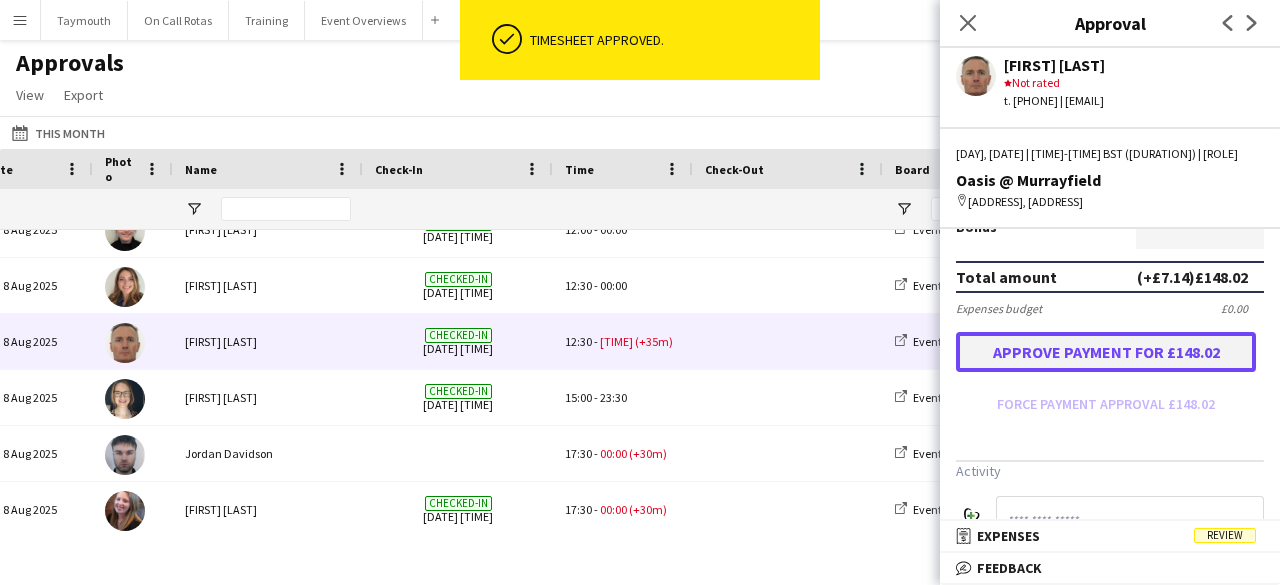 click on "Approve payment for £148.02" at bounding box center (1106, 352) 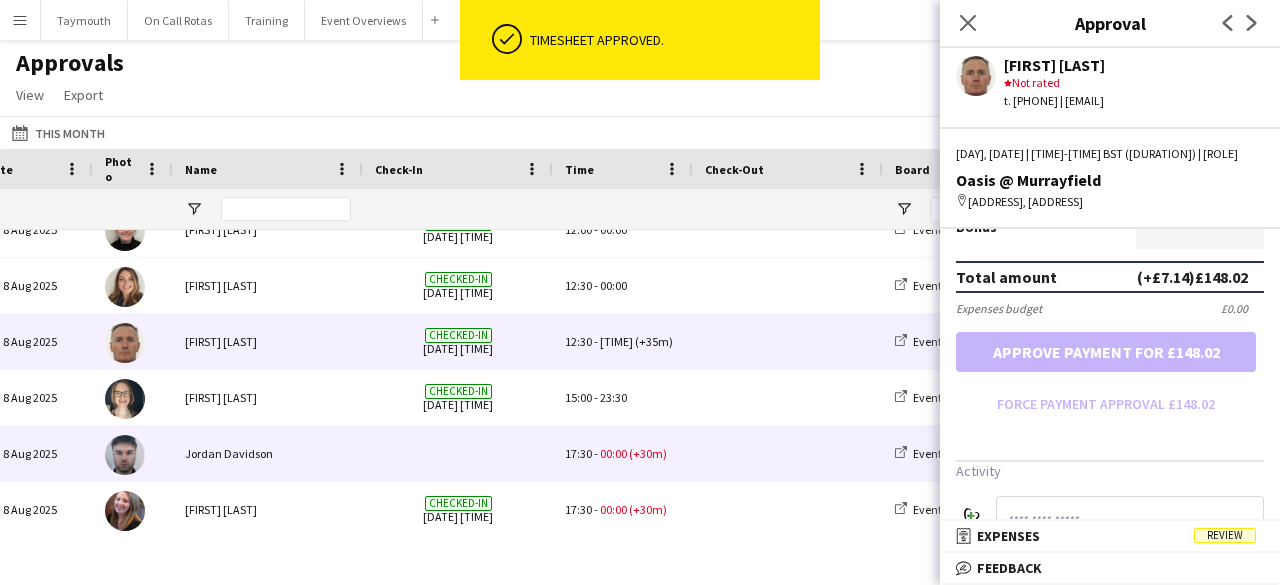 click at bounding box center (788, 453) 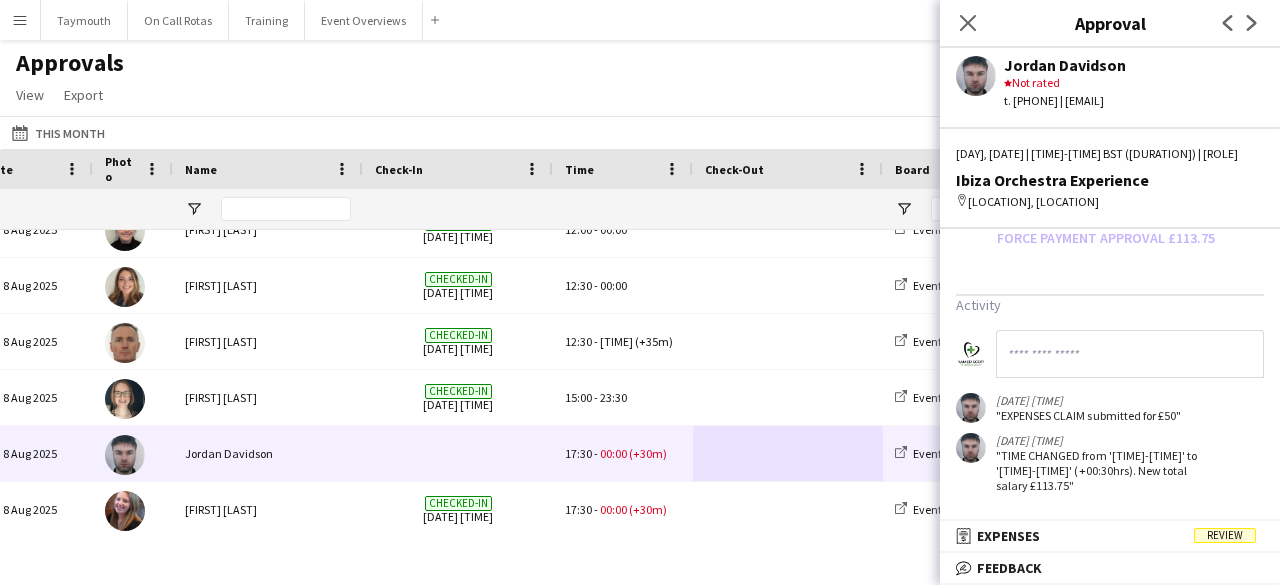 click 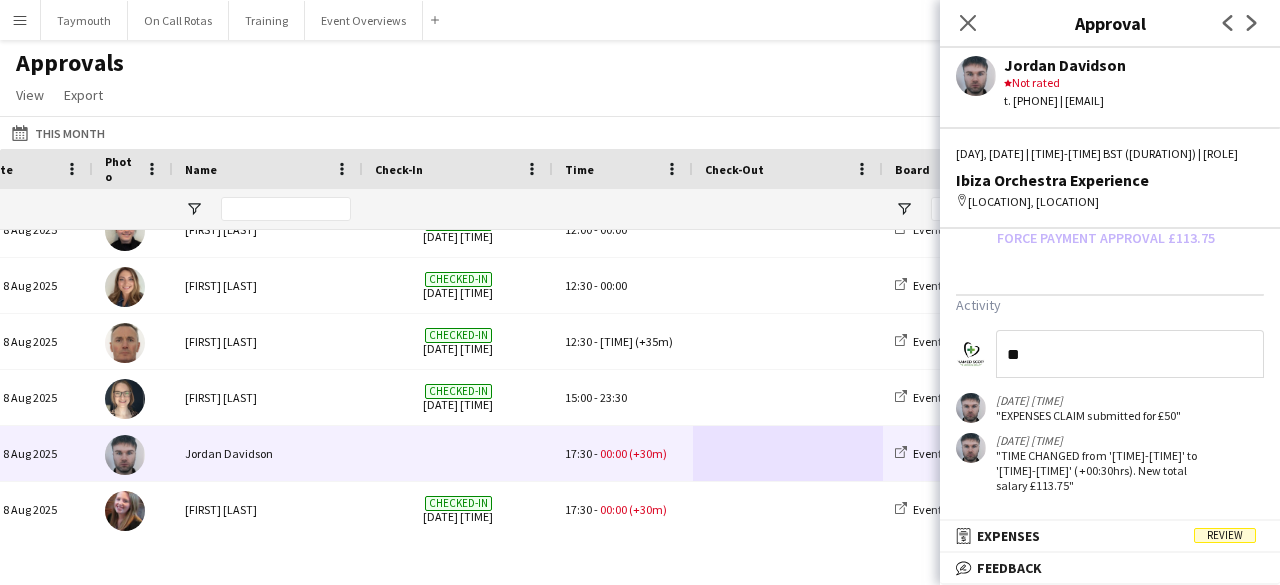type on "*" 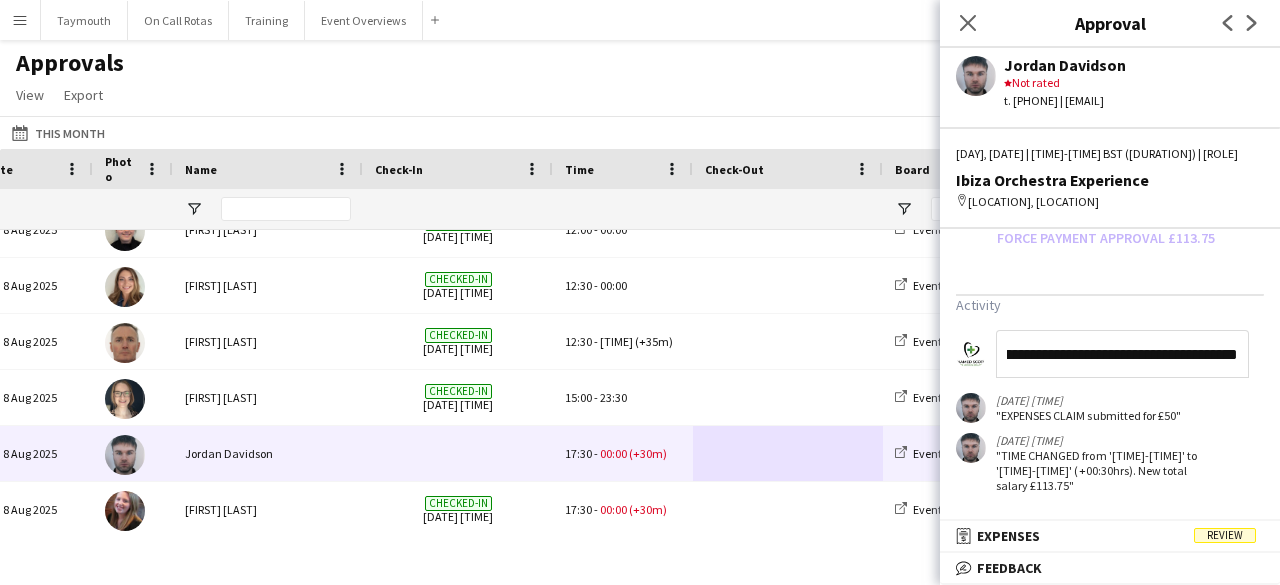 click on "**********" 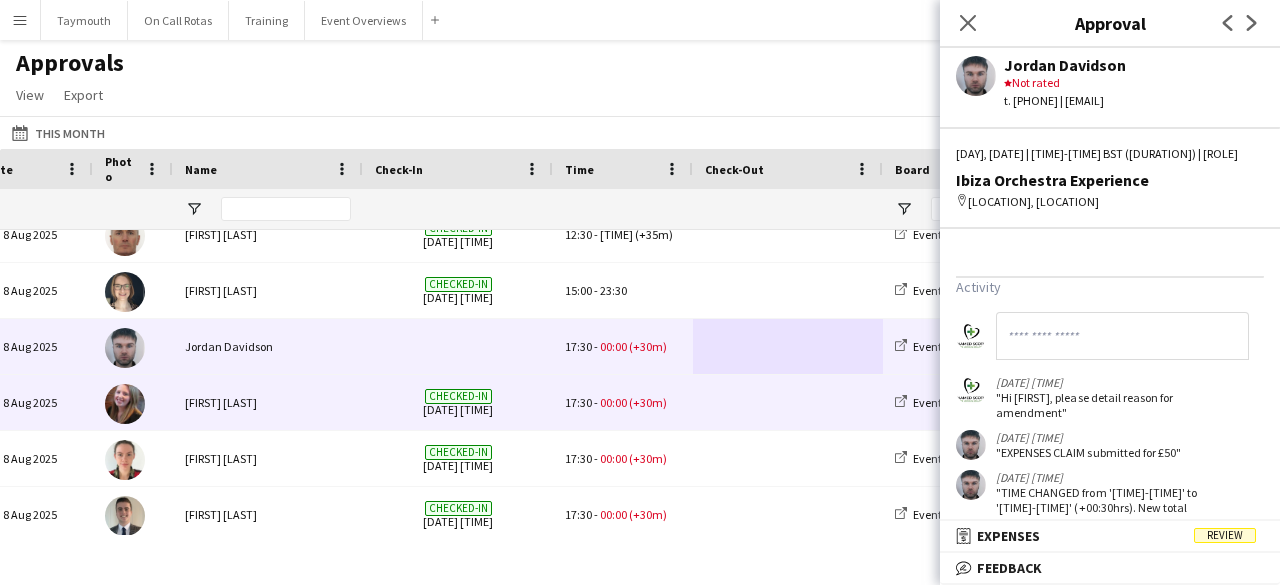 click on "[TIME]
-
[TIME]
(+30m)" at bounding box center (623, 402) 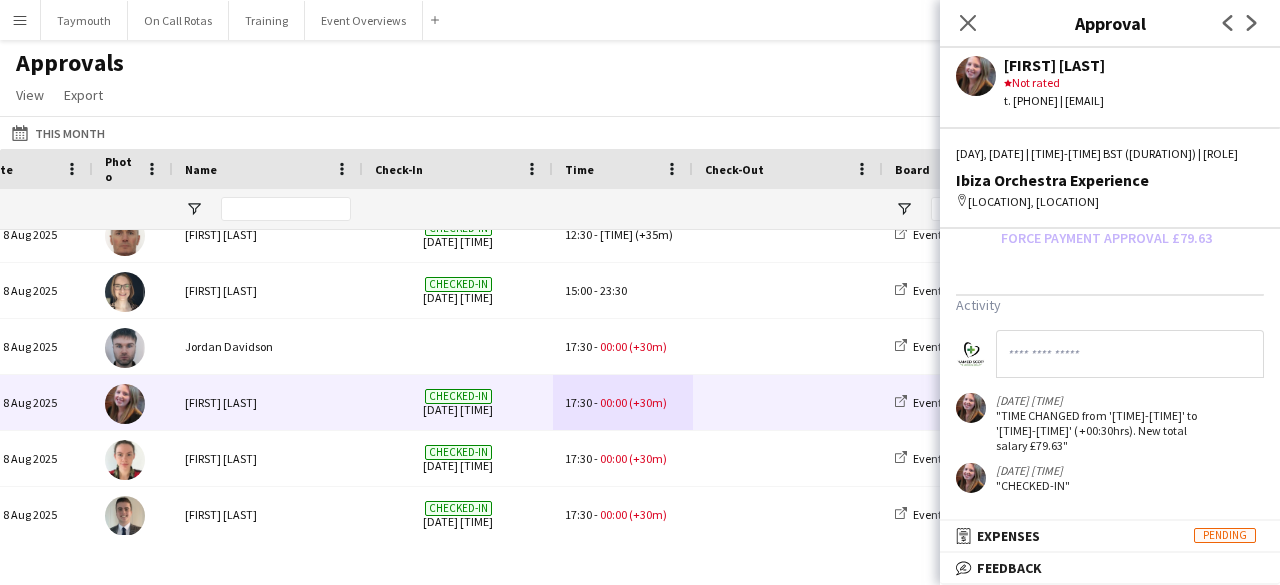 click 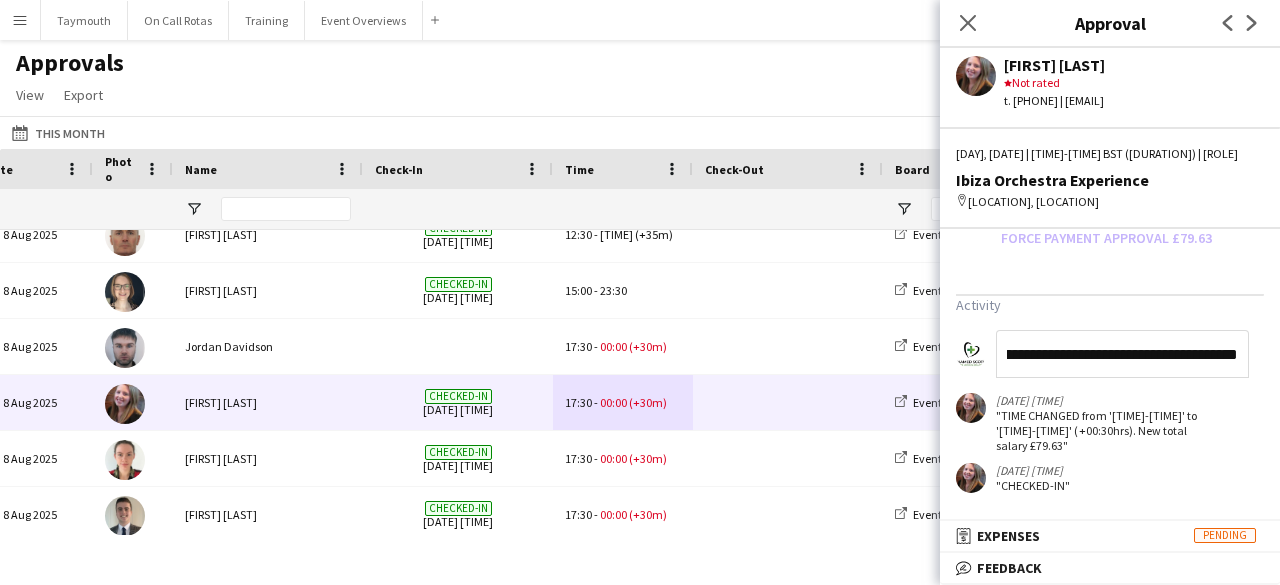 click on "**********" 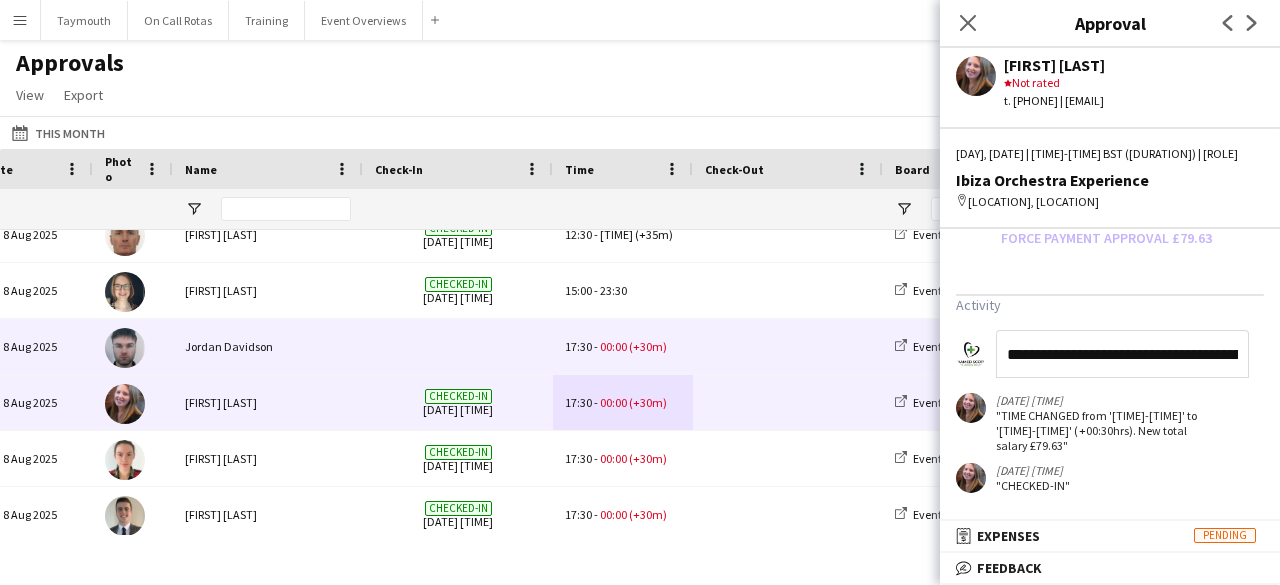 drag, startPoint x: 1240, startPoint y: 351, endPoint x: 706, endPoint y: 320, distance: 534.89905 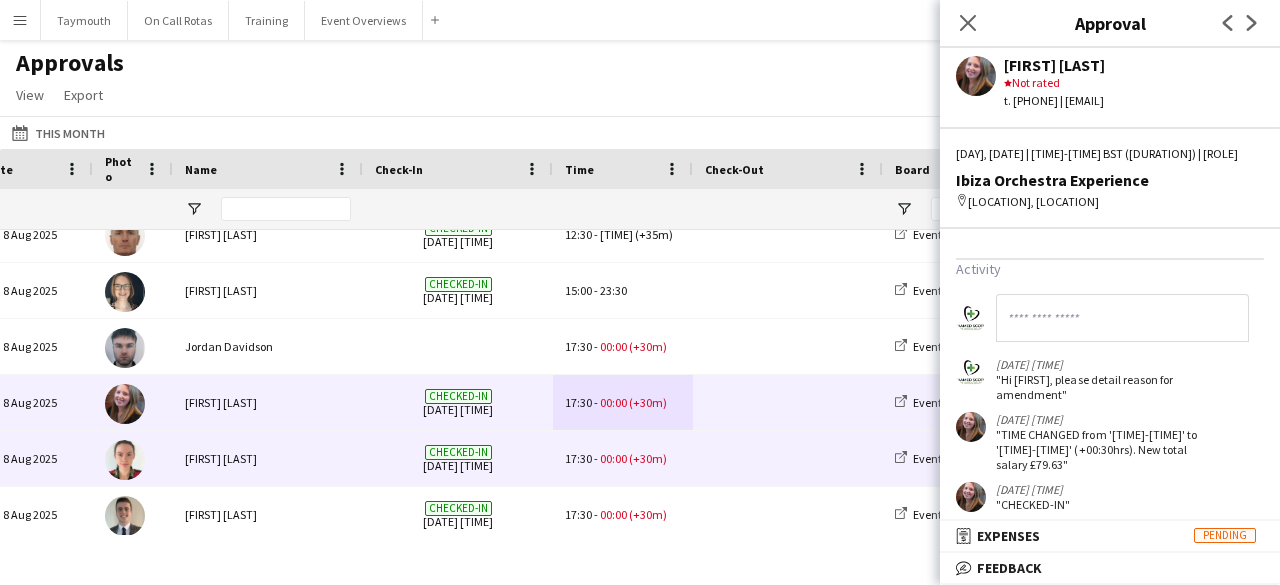 click at bounding box center [788, 458] 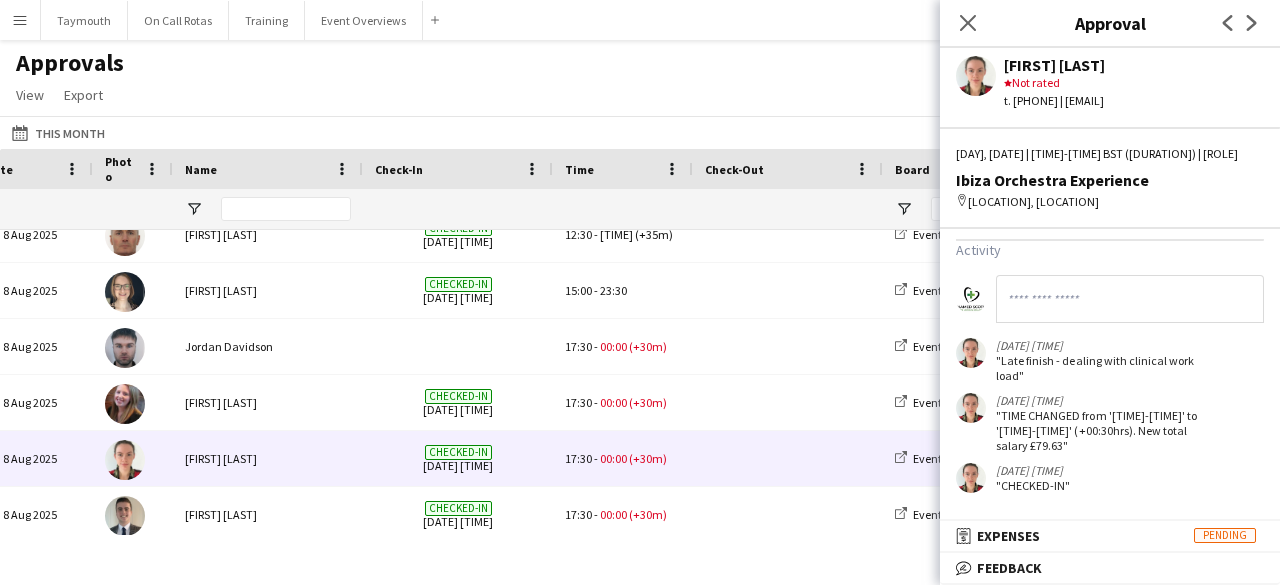 scroll, scrollTop: 756, scrollLeft: 0, axis: vertical 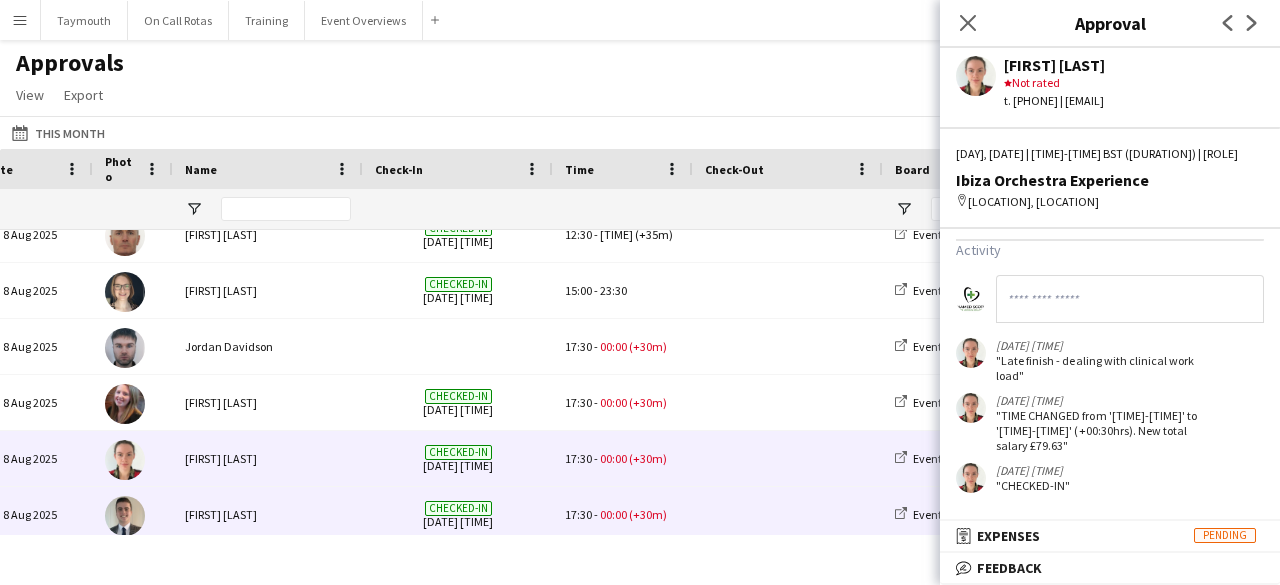 click at bounding box center (788, 514) 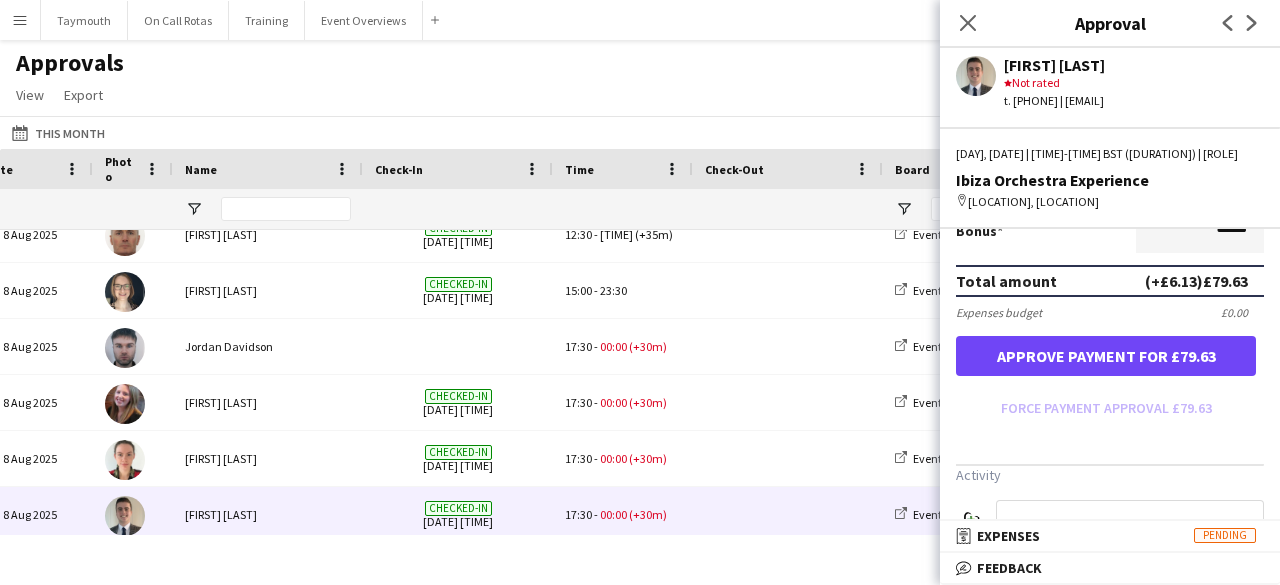scroll, scrollTop: 713, scrollLeft: 0, axis: vertical 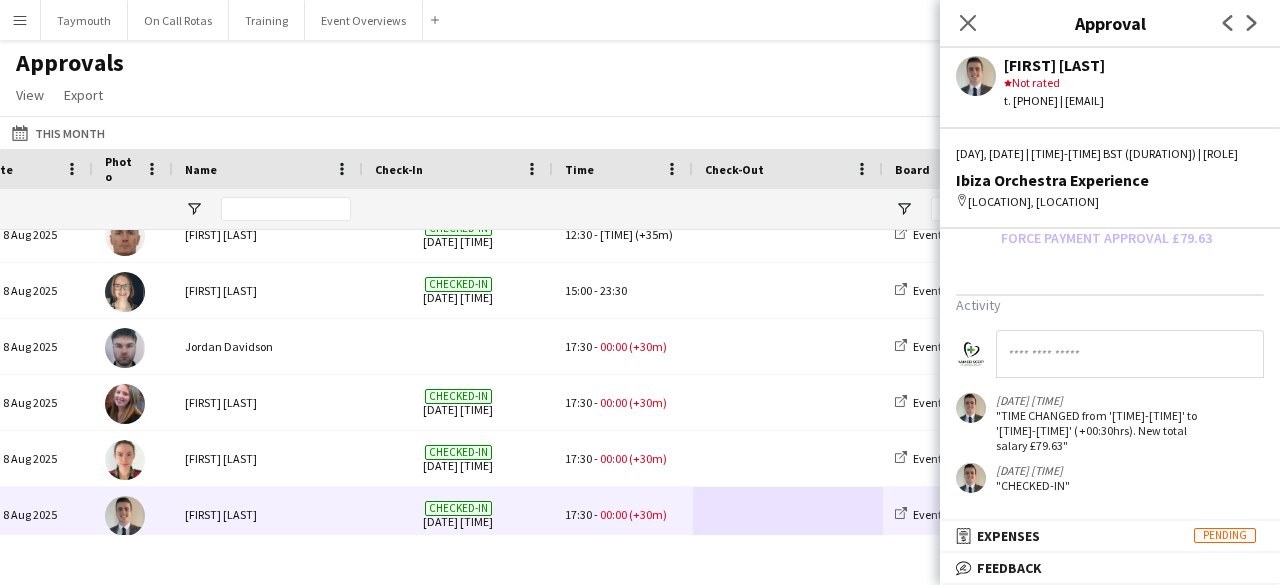 click 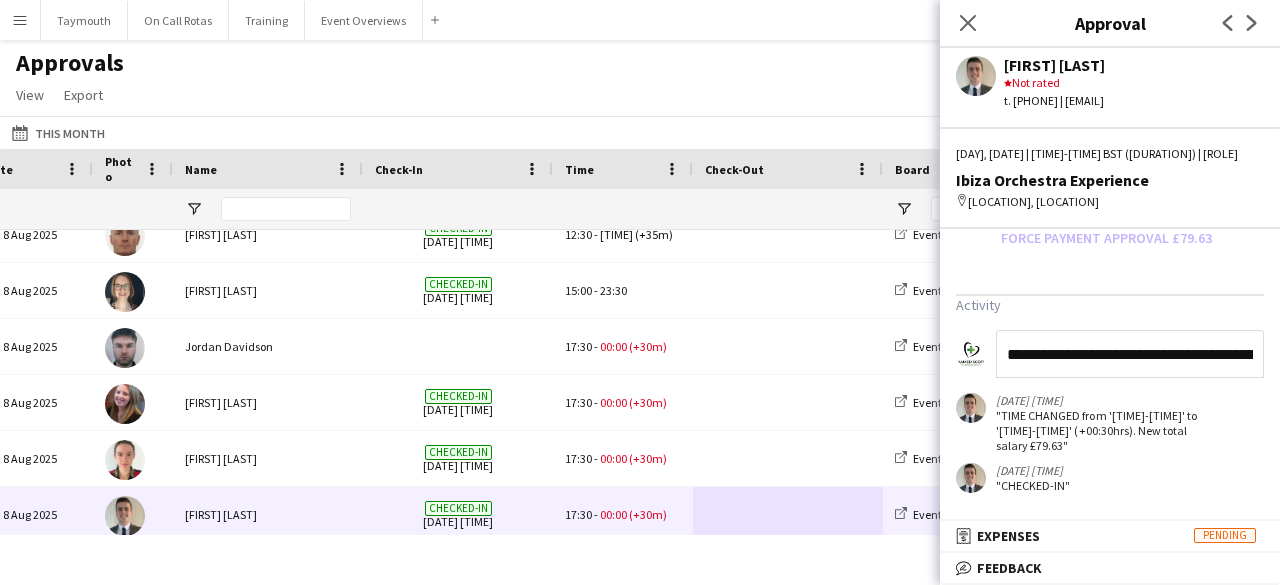 scroll, scrollTop: 0, scrollLeft: 80, axis: horizontal 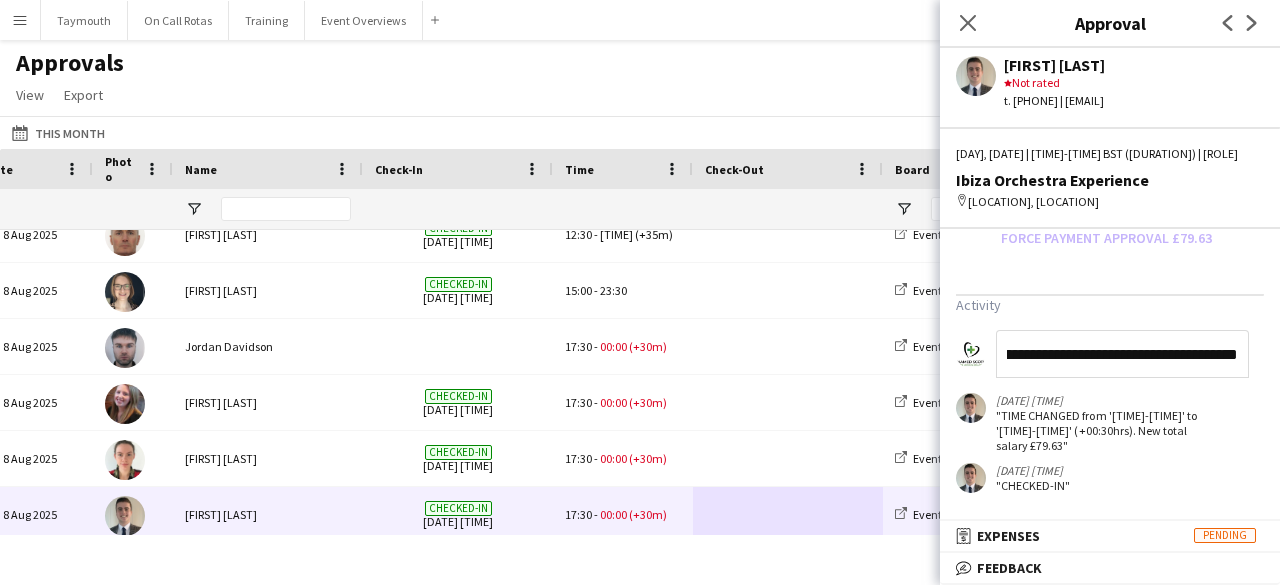 drag, startPoint x: 1057, startPoint y: 357, endPoint x: 1110, endPoint y: 358, distance: 53.009434 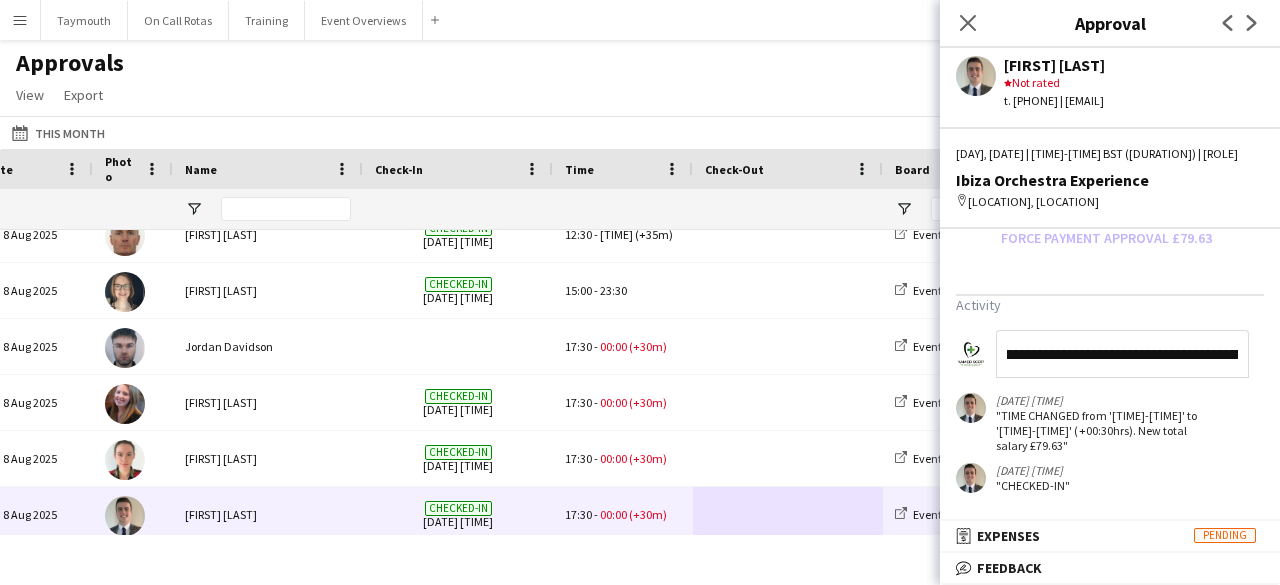 scroll, scrollTop: 0, scrollLeft: 0, axis: both 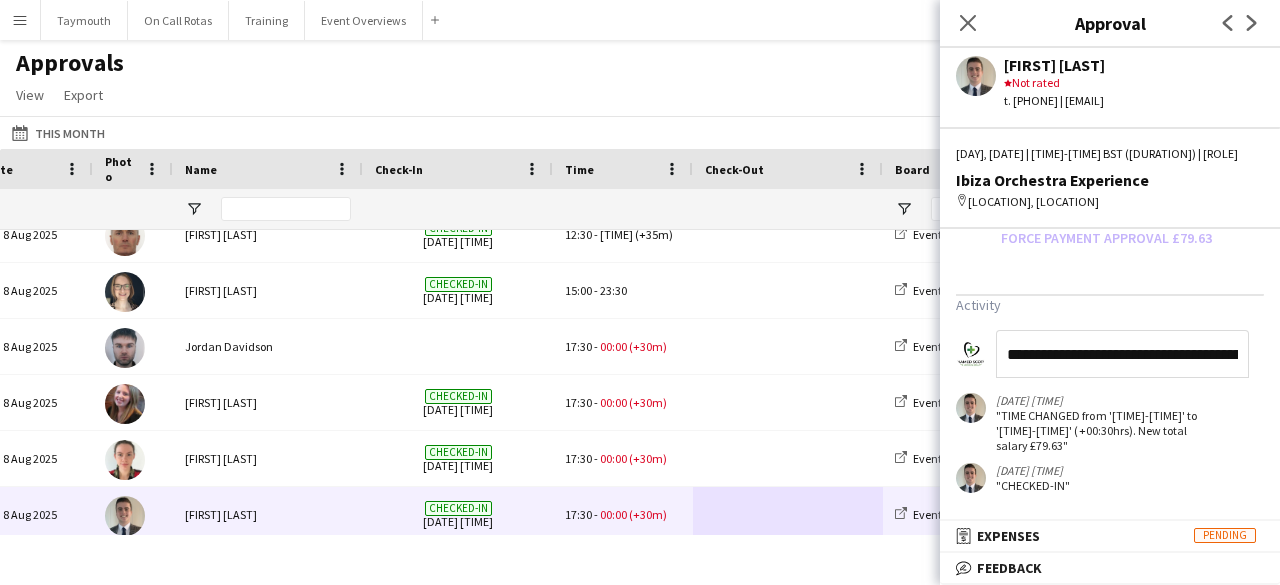 type on "**********" 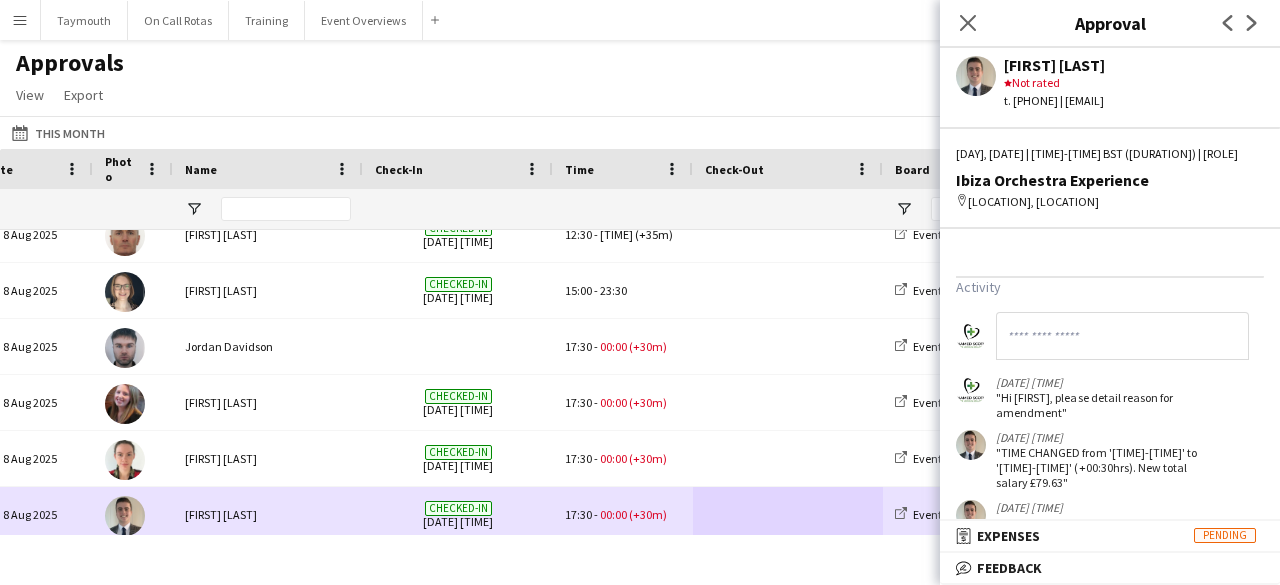 scroll, scrollTop: 1262, scrollLeft: 0, axis: vertical 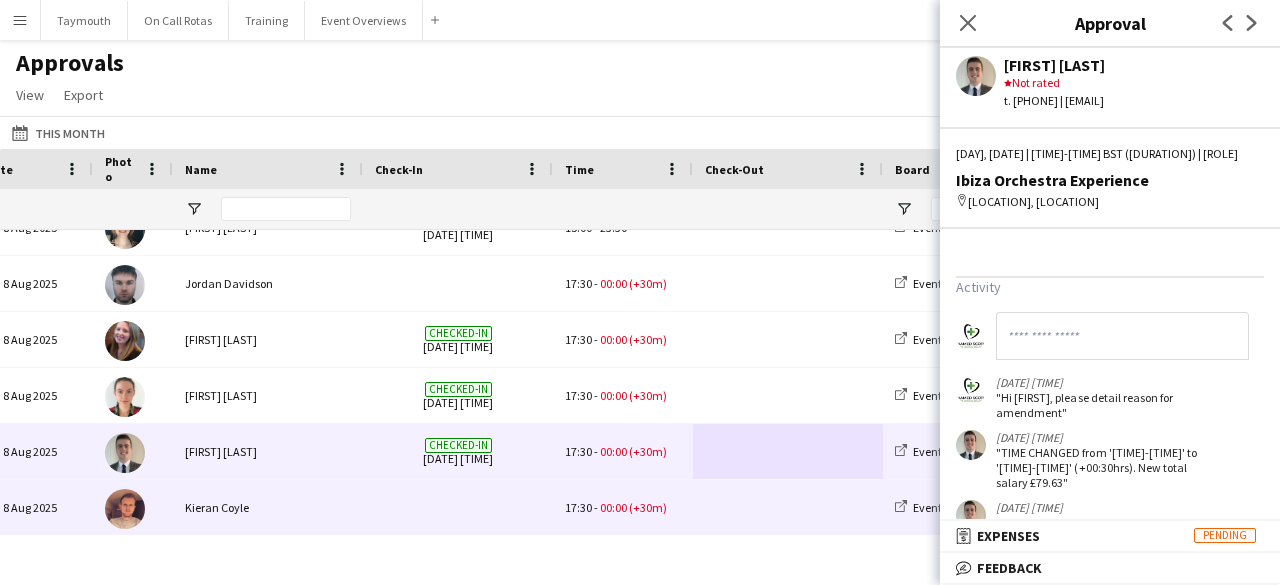 click at bounding box center [788, 507] 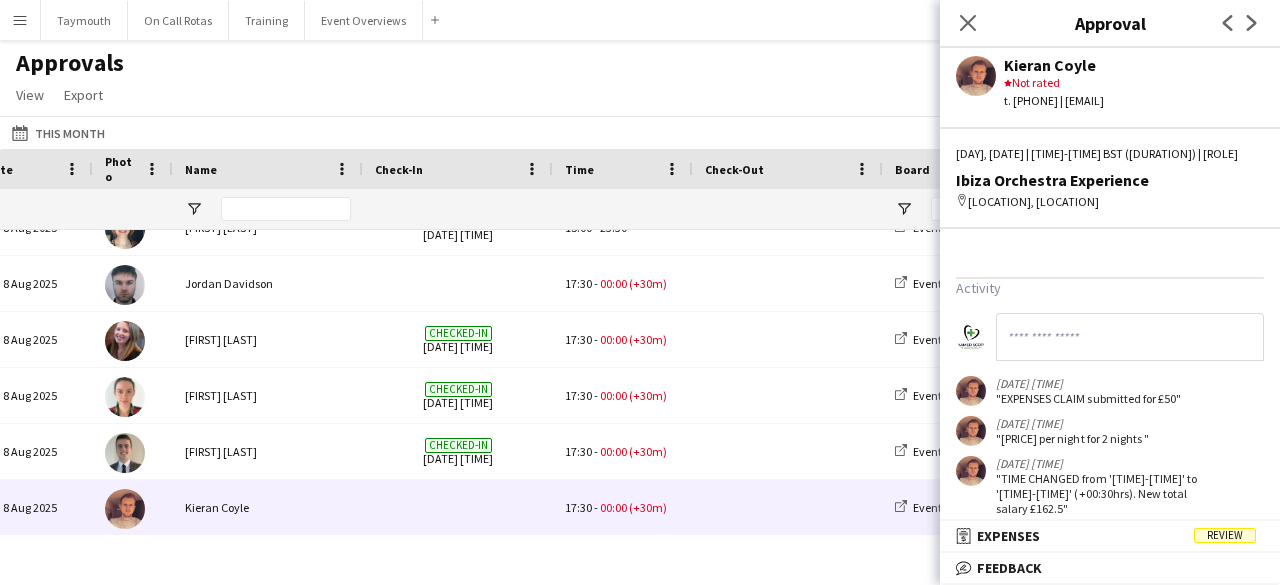 scroll, scrollTop: 753, scrollLeft: 0, axis: vertical 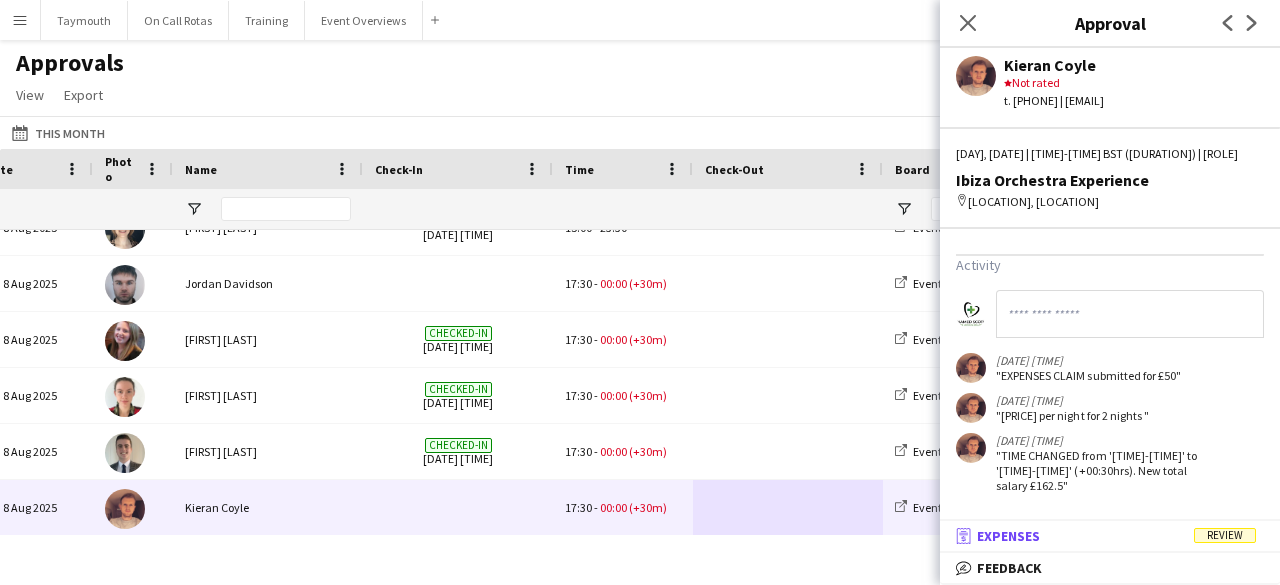 click on "receipt
Expenses   Review" at bounding box center [1106, 536] 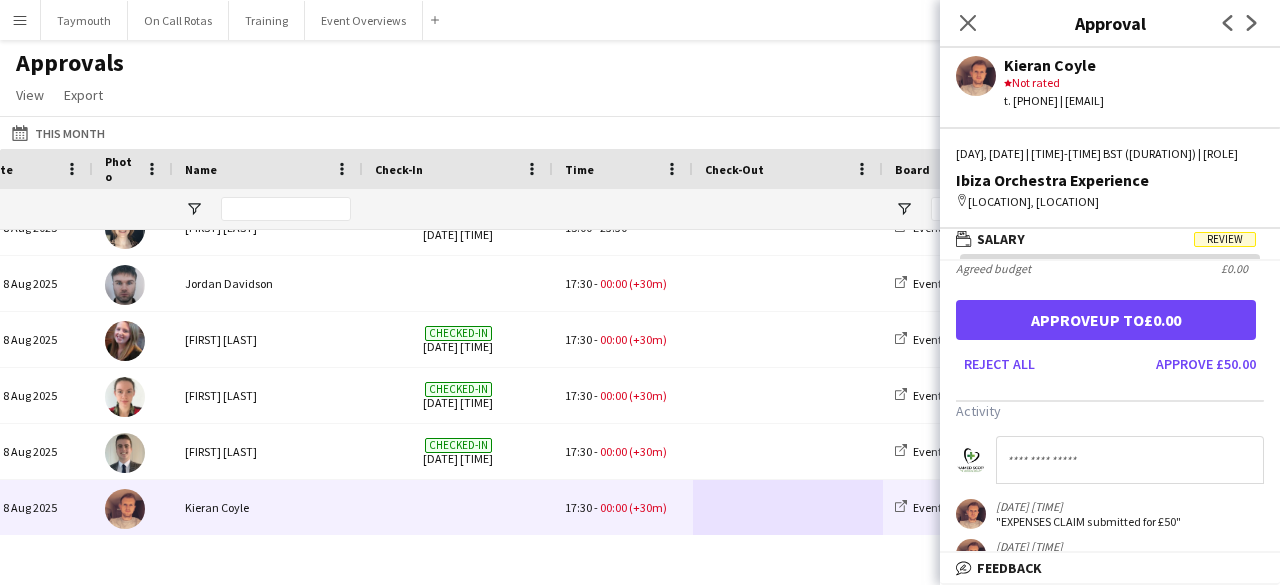scroll, scrollTop: 140, scrollLeft: 0, axis: vertical 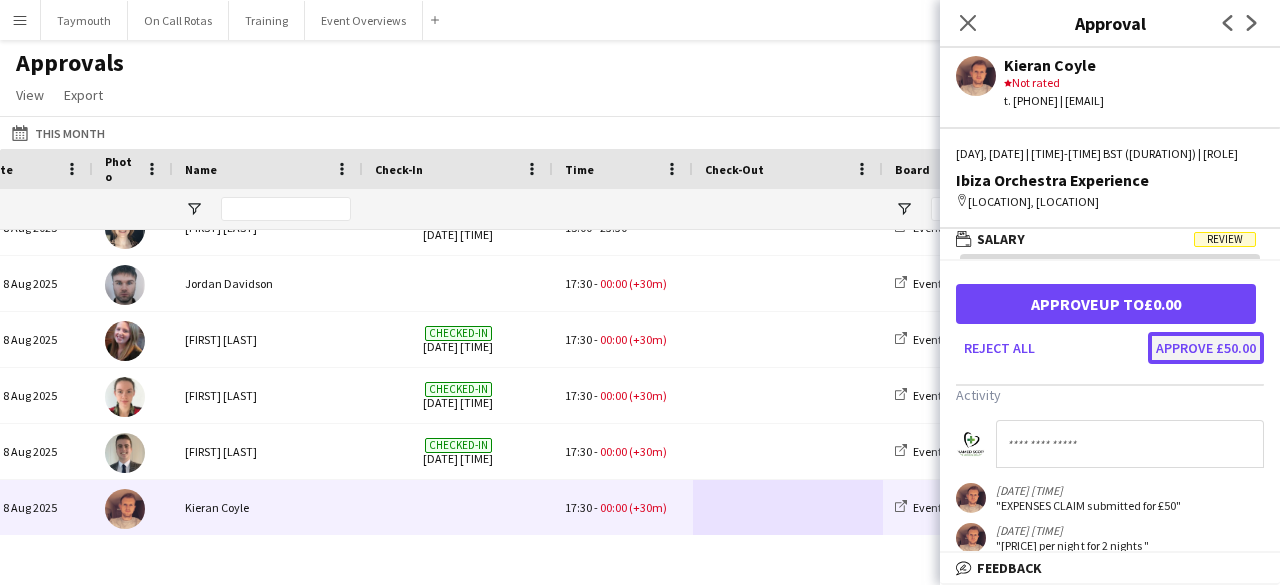 click on "Approve £50.00" at bounding box center [1206, 348] 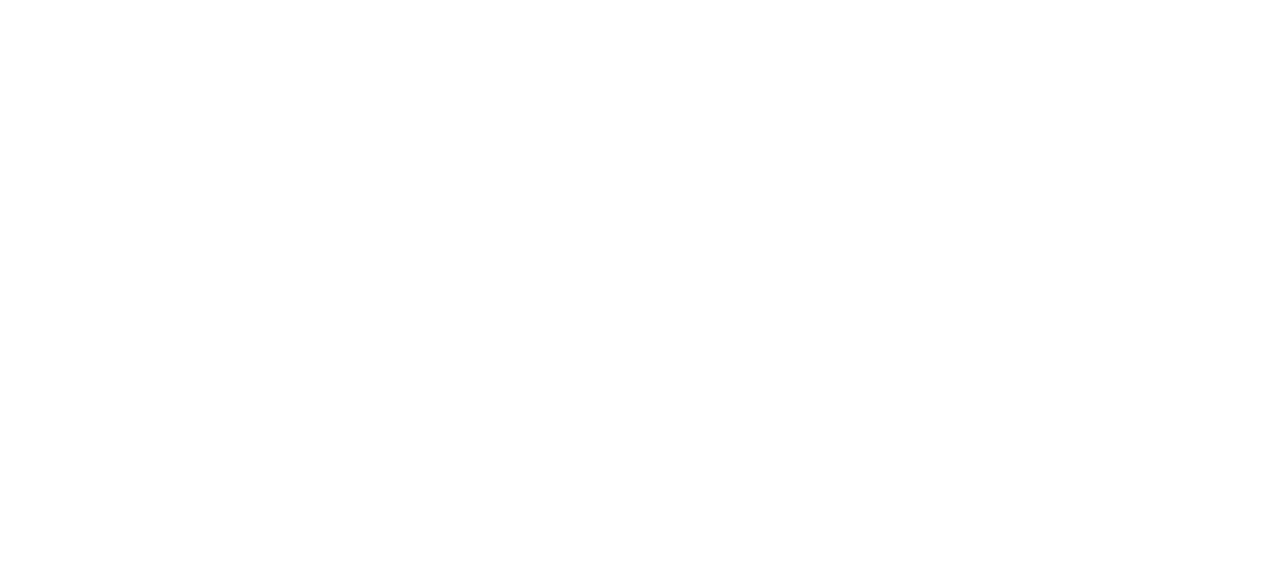 scroll, scrollTop: 0, scrollLeft: 0, axis: both 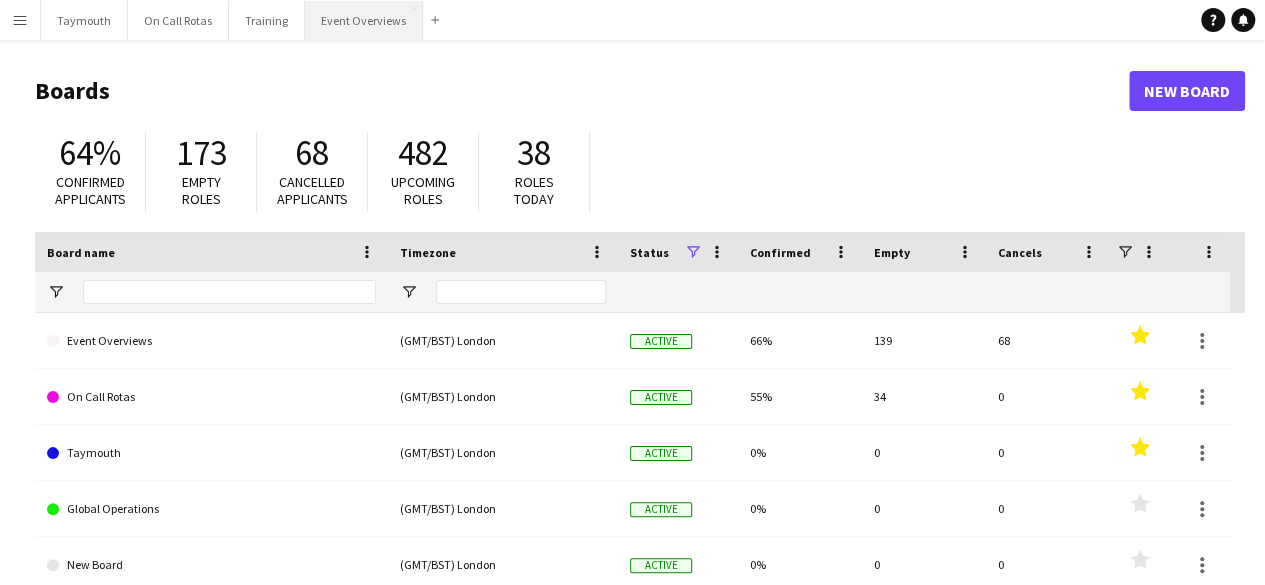 click on "Event Overviews
Close" at bounding box center (364, 20) 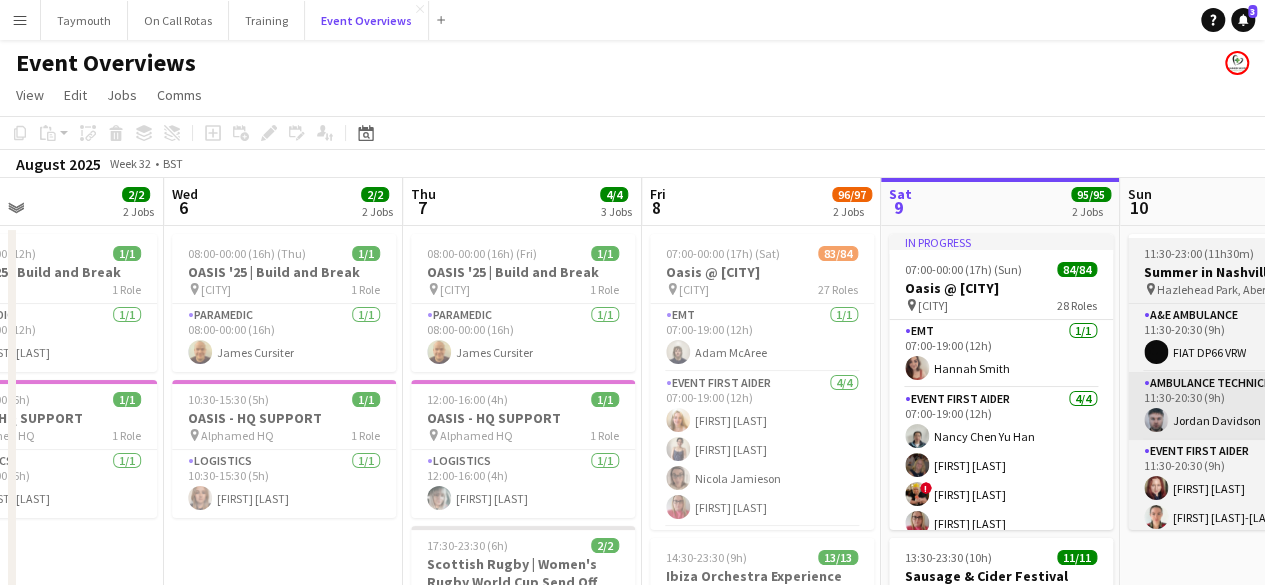 scroll, scrollTop: 0, scrollLeft: 552, axis: horizontal 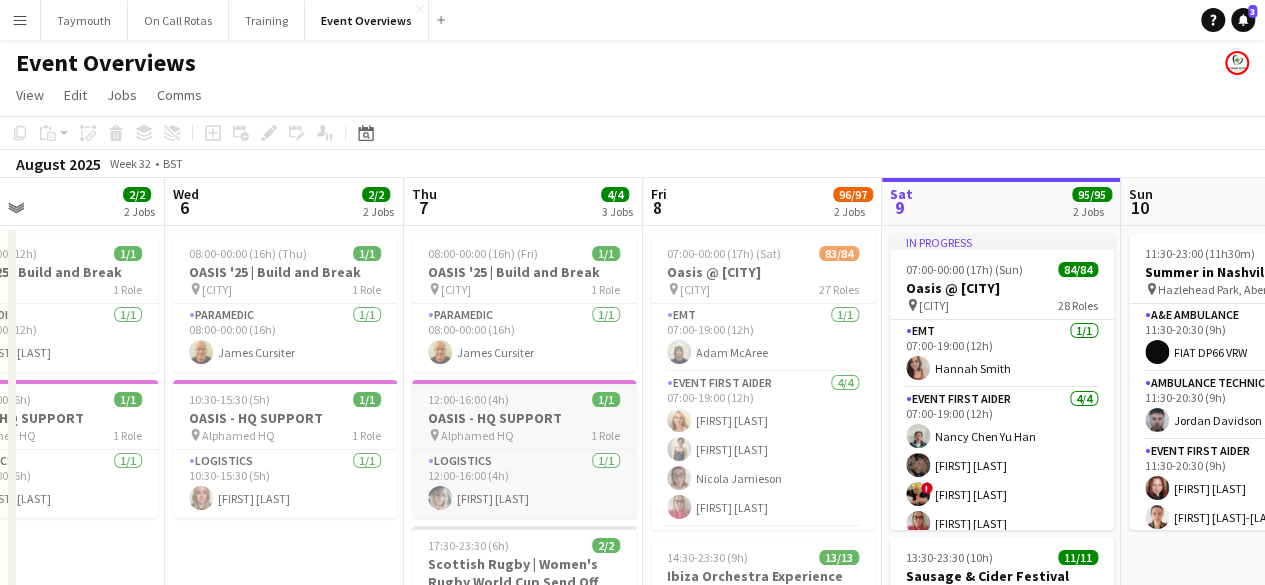 click on "OASIS - HQ SUPPORT" at bounding box center (524, 418) 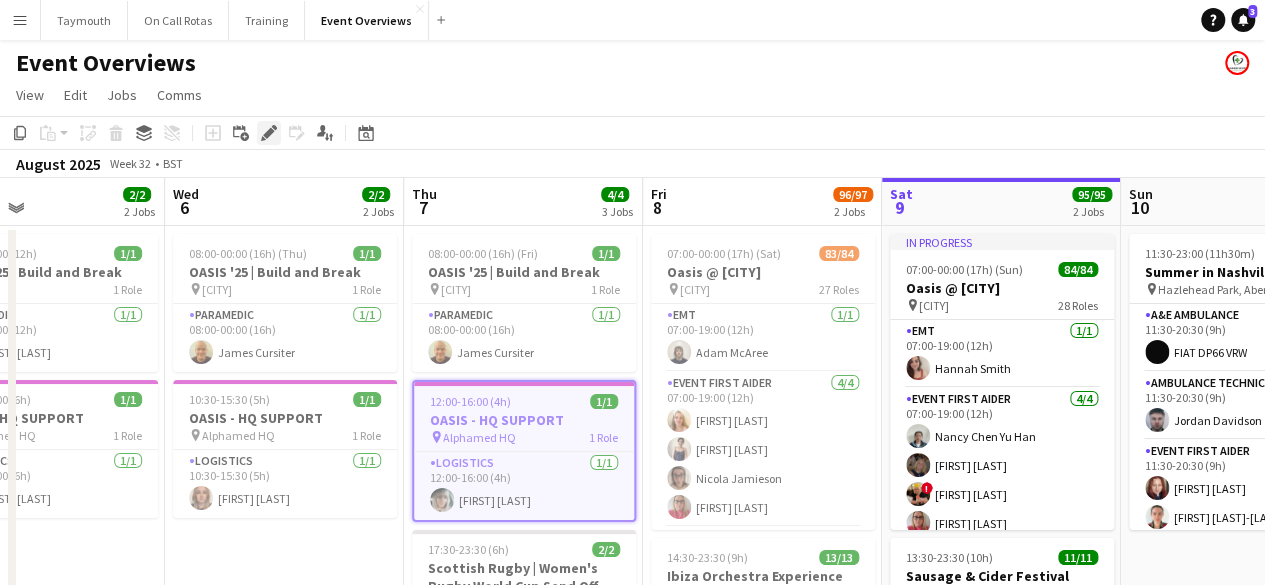 click 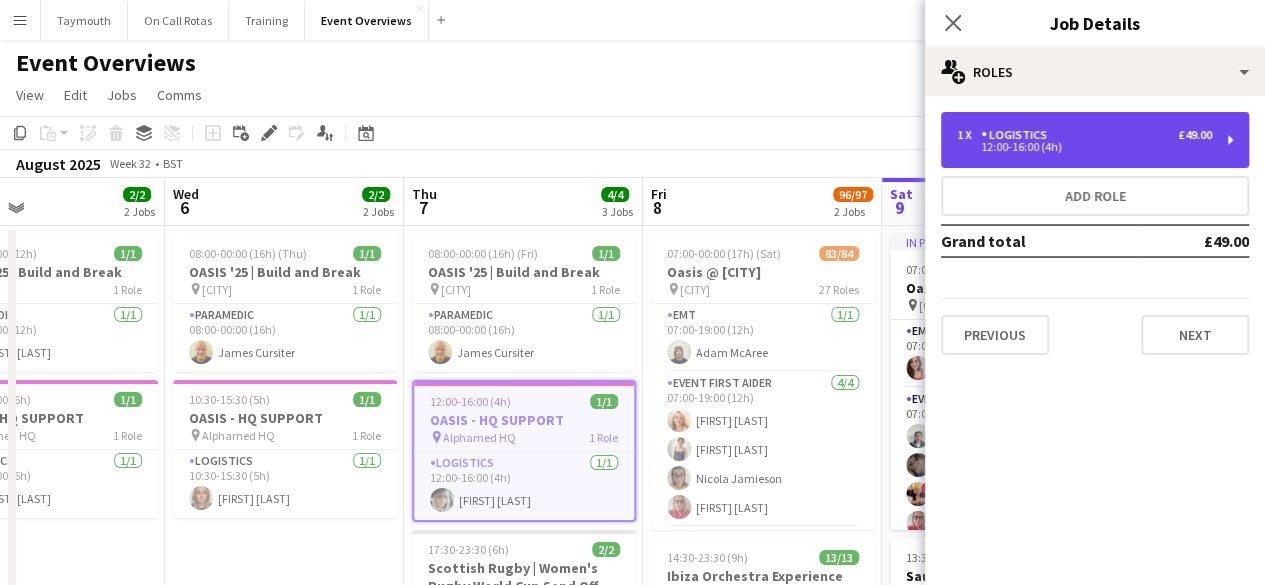 click on "1 x   Logistics   £49.00" at bounding box center [1084, 135] 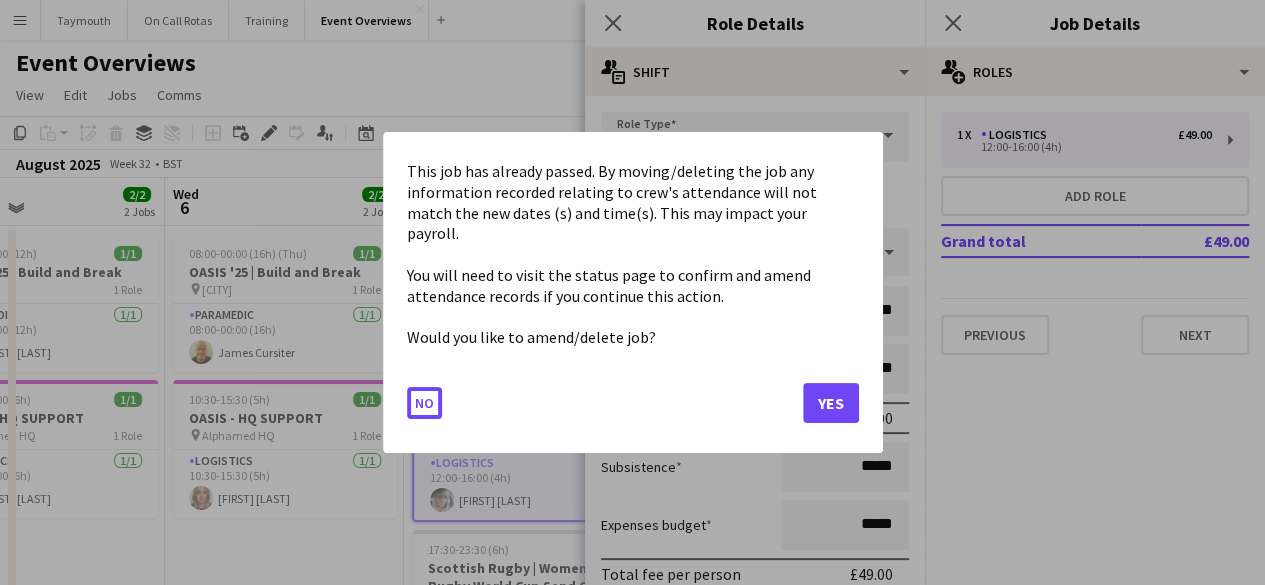 drag, startPoint x: 660, startPoint y: 201, endPoint x: 421, endPoint y: 171, distance: 240.87549 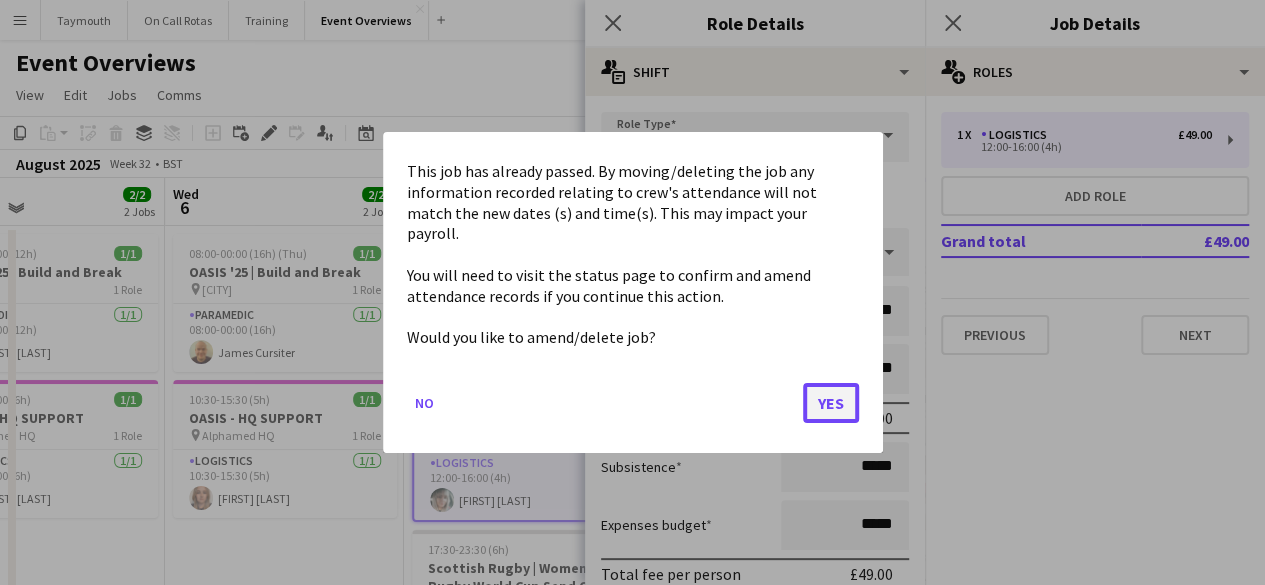 click on "Yes" 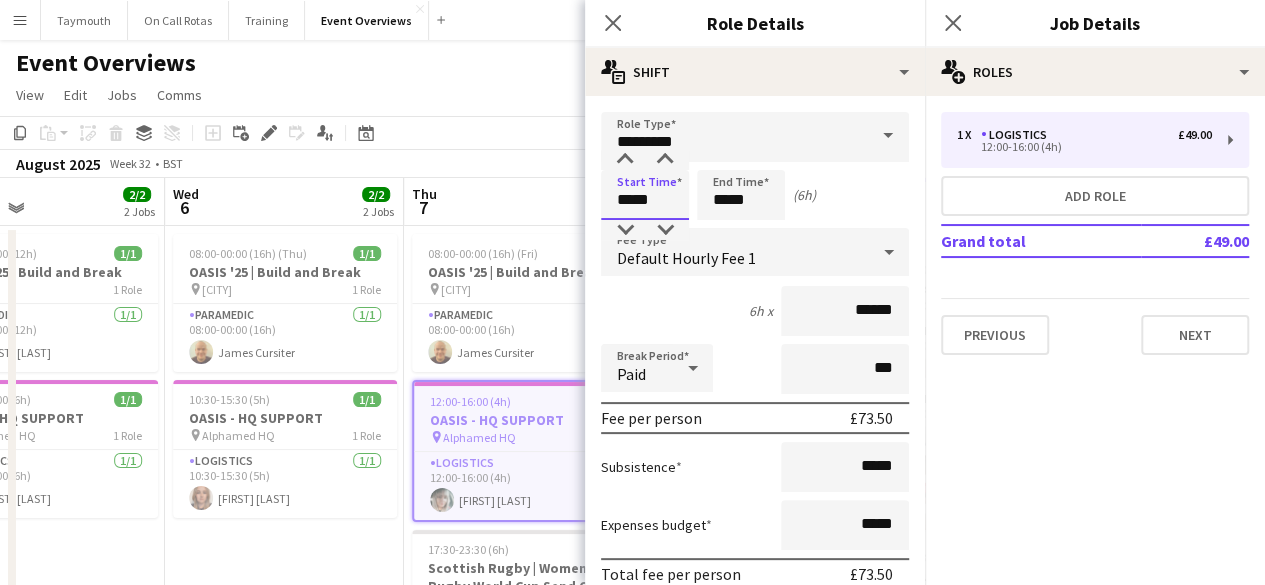 type on "*****" 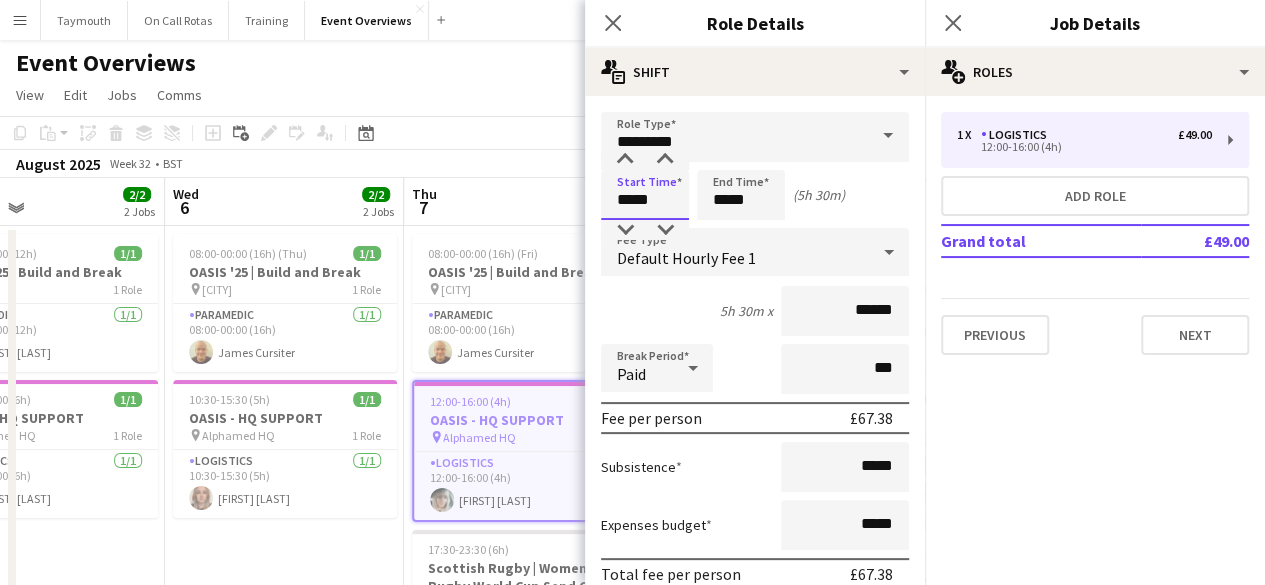 type on "*****" 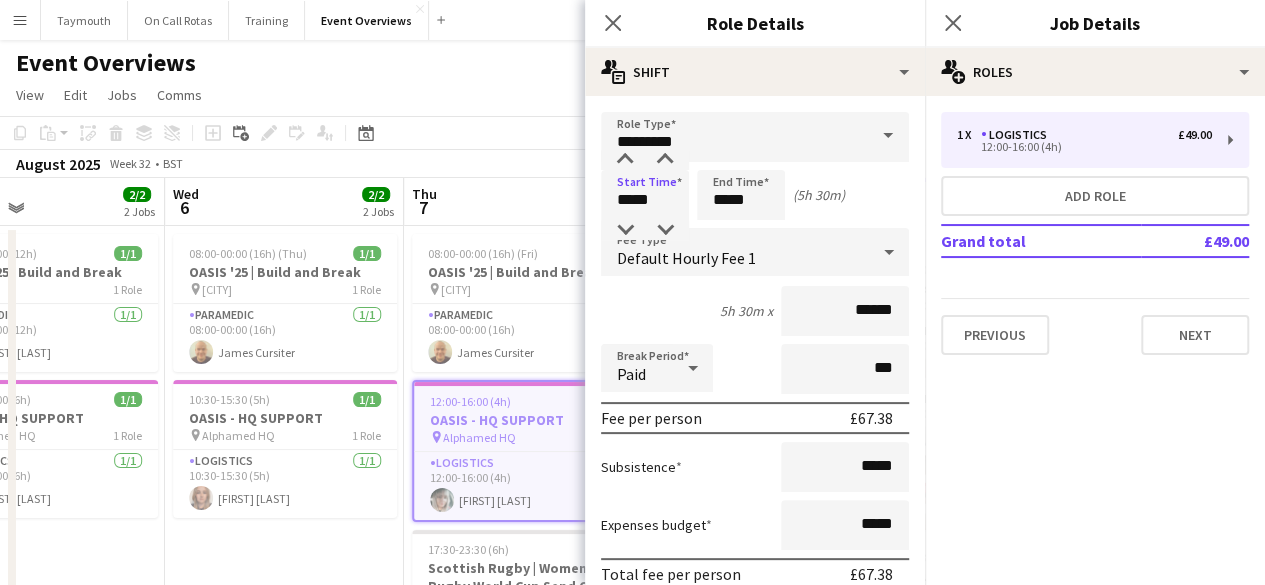 click on "08:00-00:00 (16h) (Thu)   1/1   OASIS '25 | Build and Break
pin
Murrayfield Stadium   1 Role   Paramedic   1/1   08:00-00:00 (16h)
James Cursiter     10:30-15:30 (5h)    1/1   OASIS - HQ SUPPORT
pin
Alphamed HQ   1 Role   Logistics   1/1   10:30-15:30 (5h)
Aimee Vaughan" at bounding box center (284, 702) 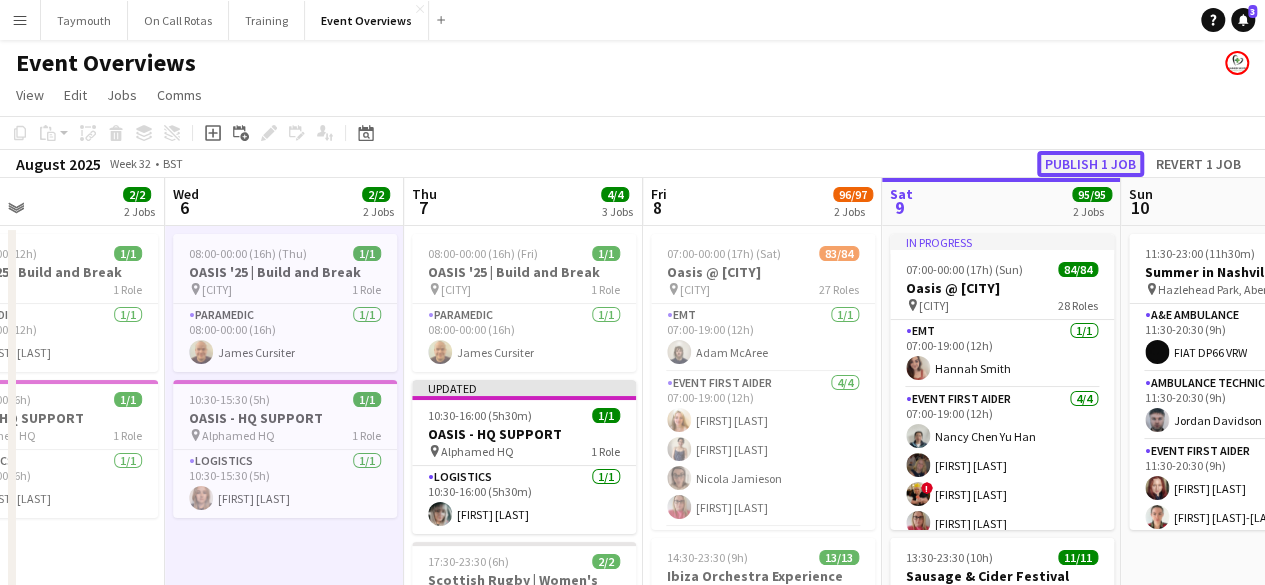 click on "Publish 1 job" 